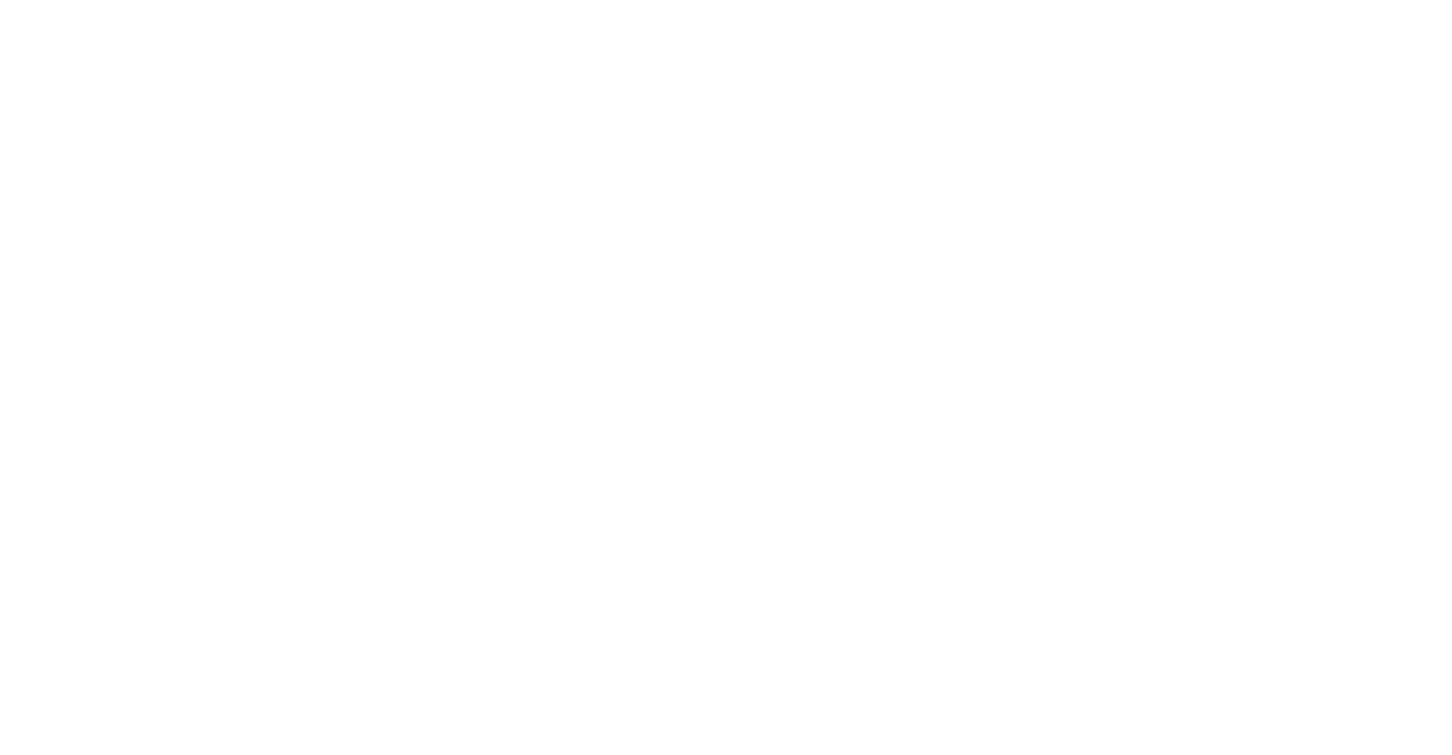 scroll, scrollTop: 0, scrollLeft: 0, axis: both 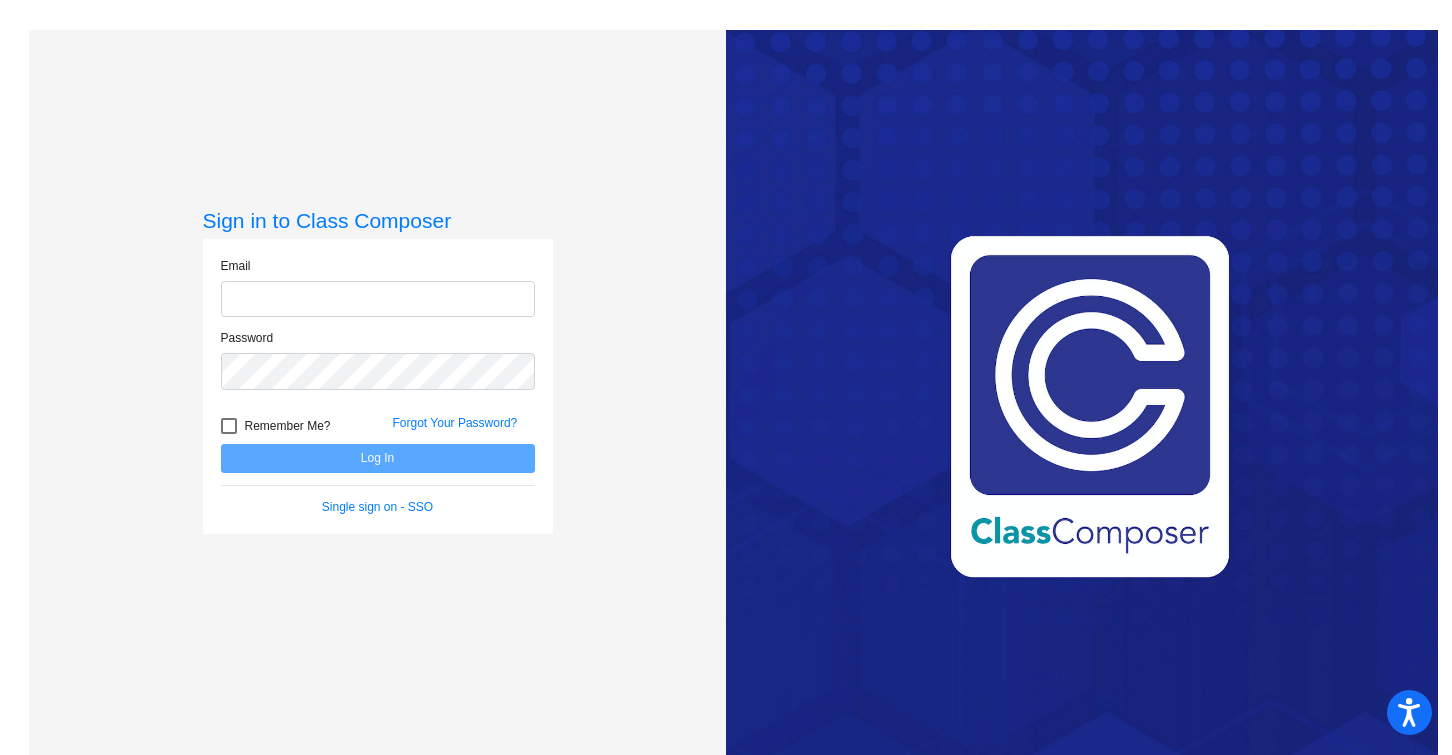 type on "[EMAIL]" 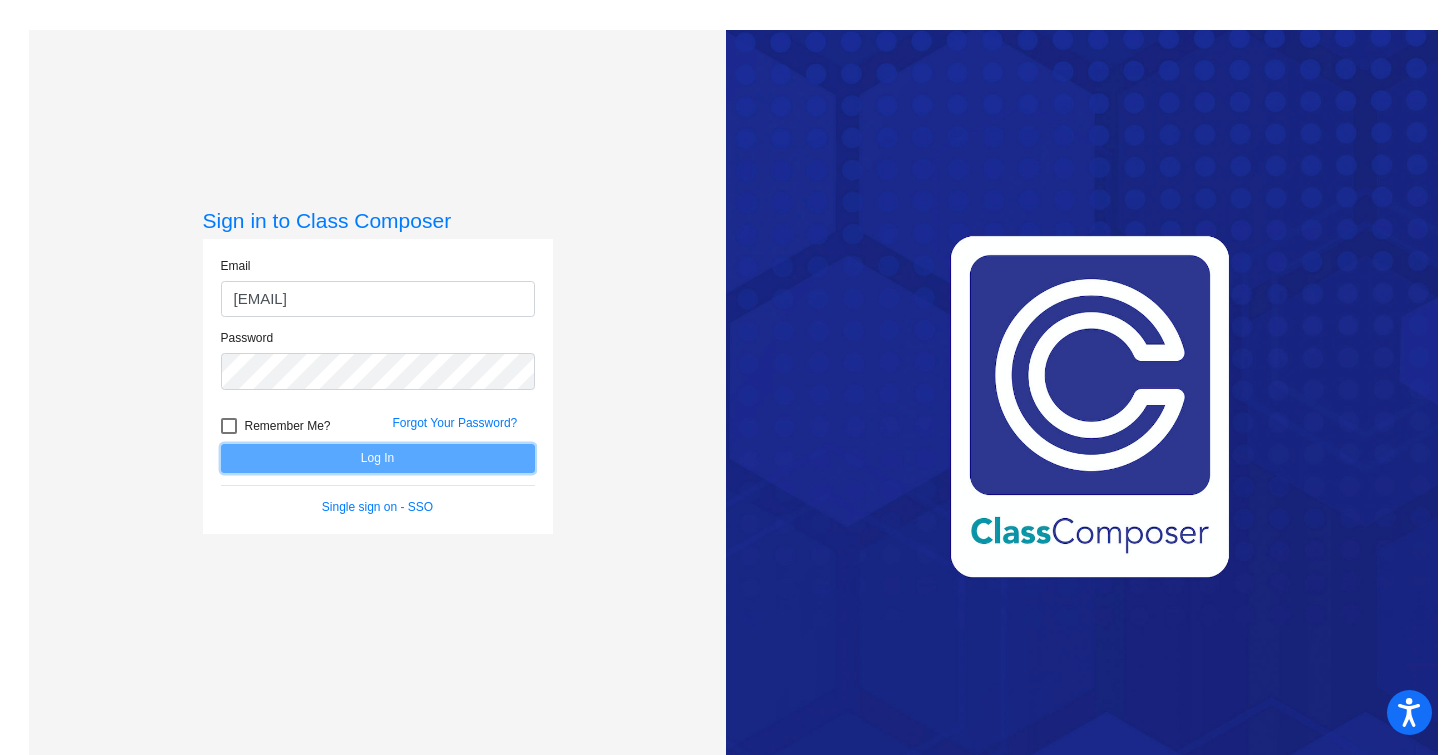 click on "Log In" 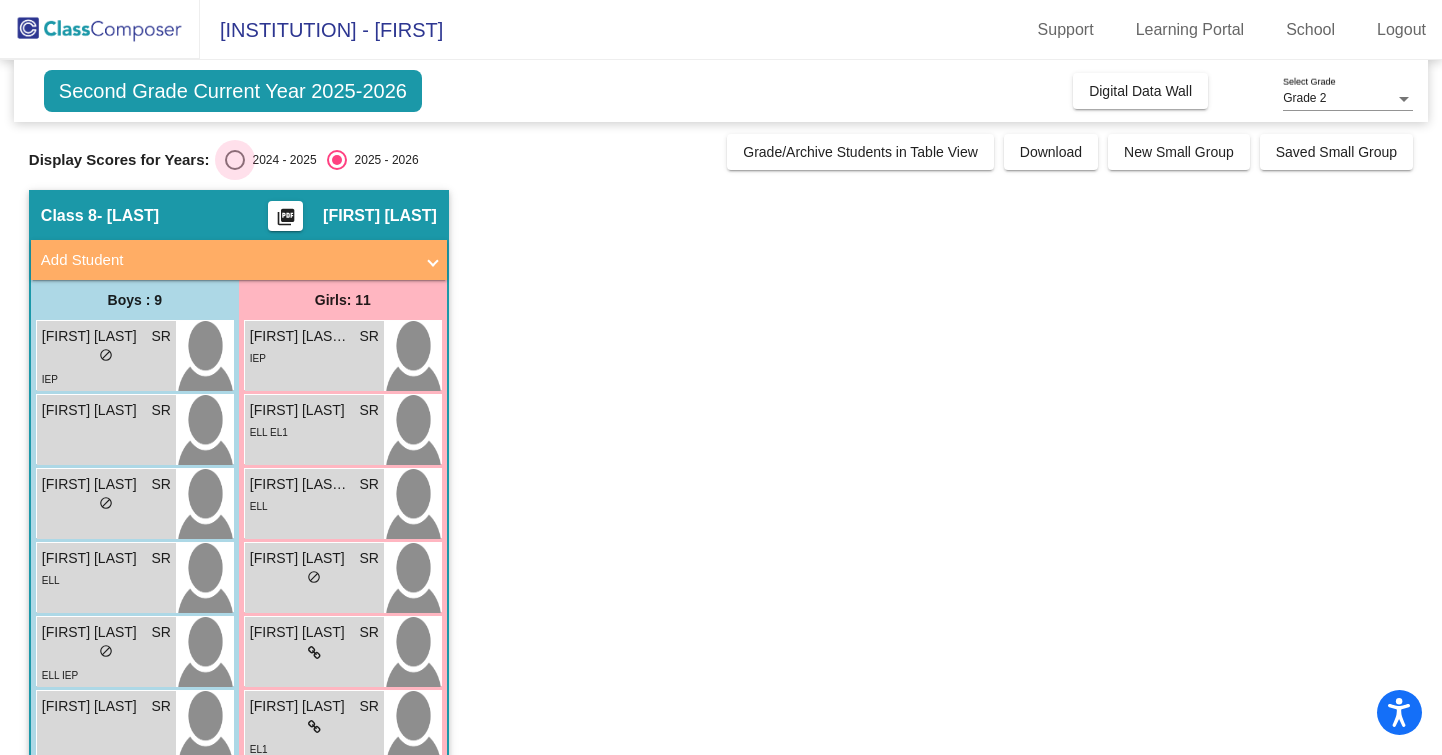 click on "2024 - 2025" at bounding box center (281, 160) 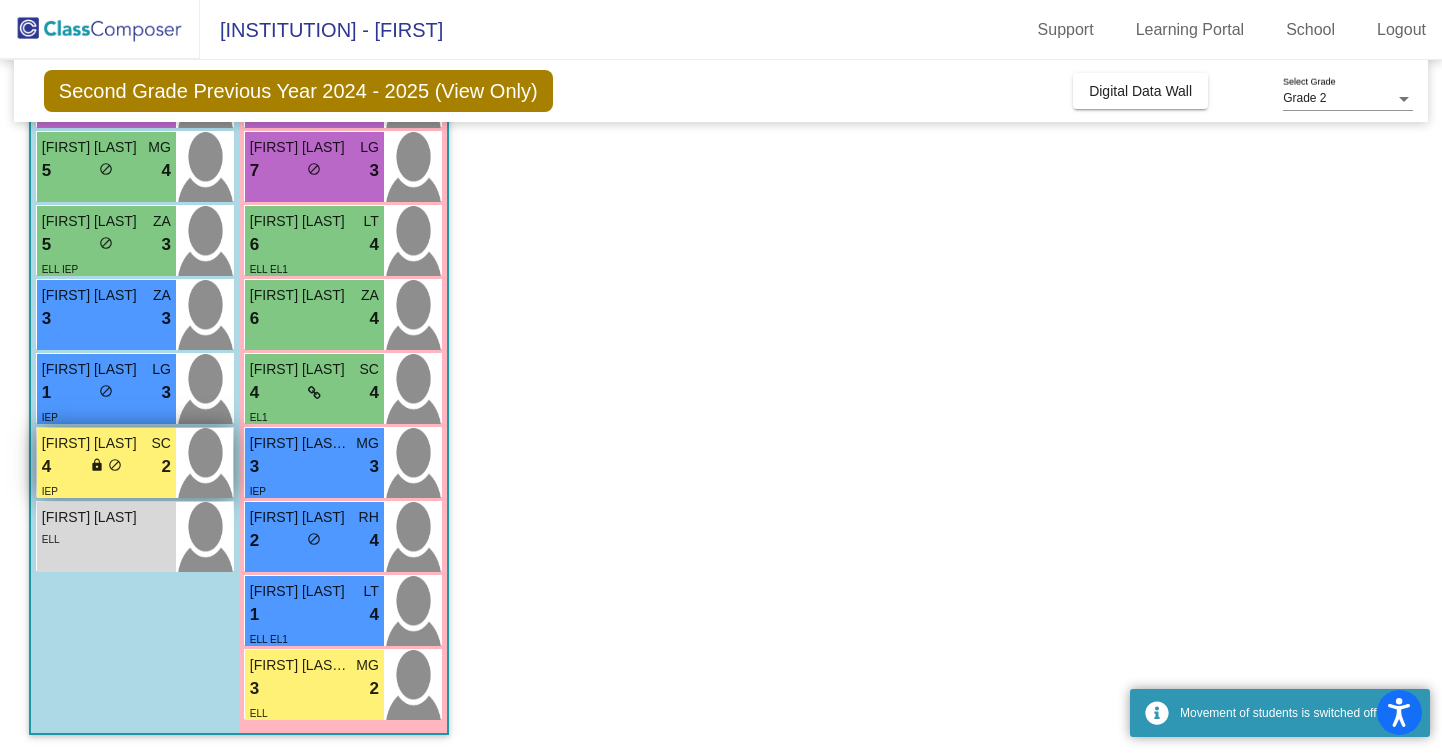 scroll, scrollTop: 354, scrollLeft: 0, axis: vertical 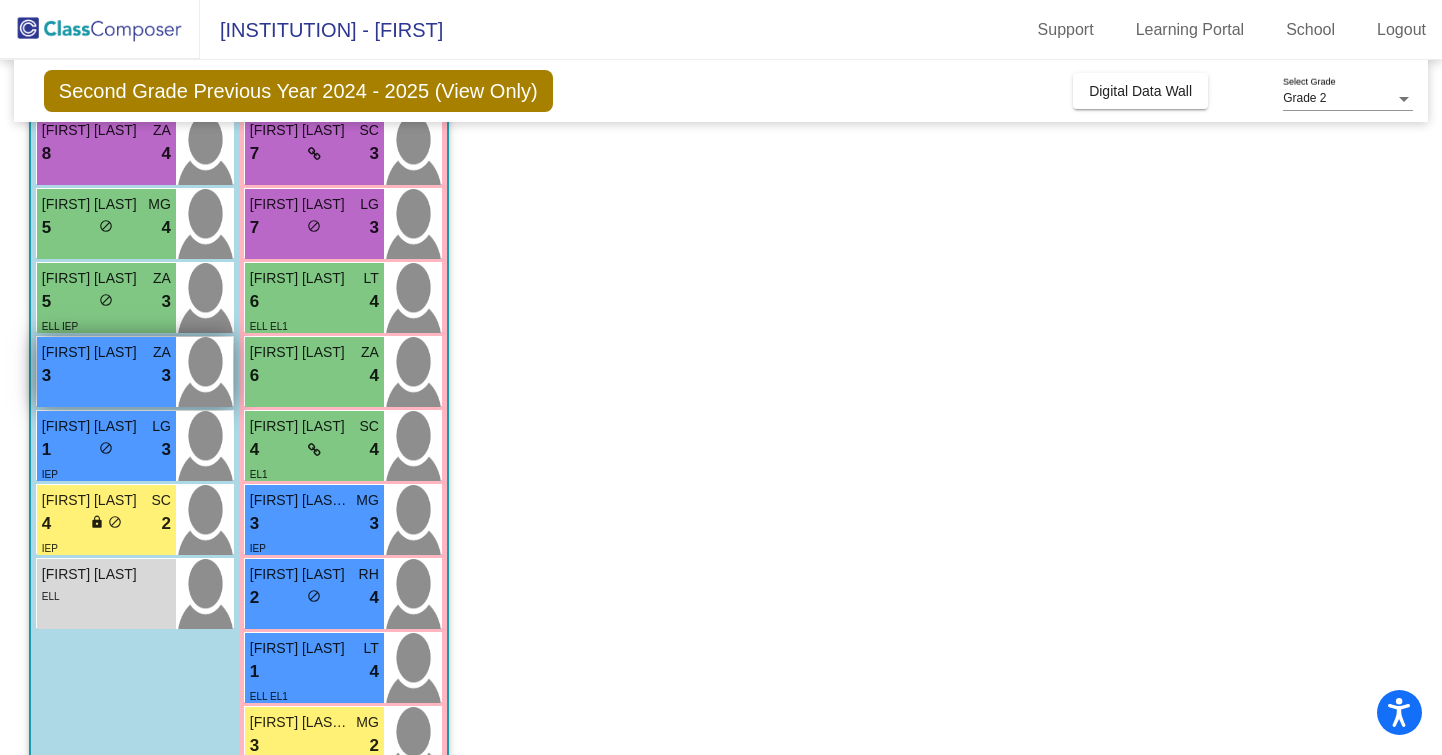 click on "ZA" at bounding box center [162, 352] 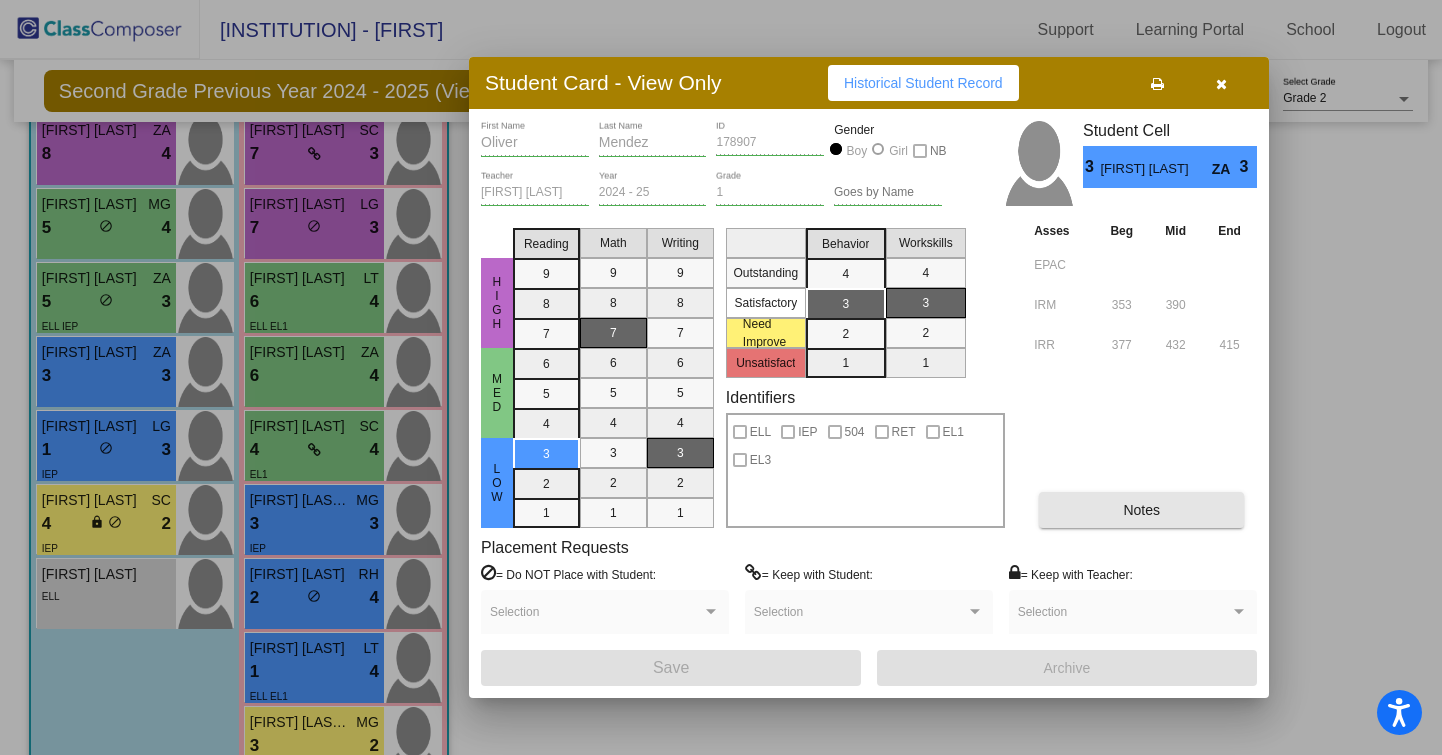 click on "Notes" at bounding box center (1141, 510) 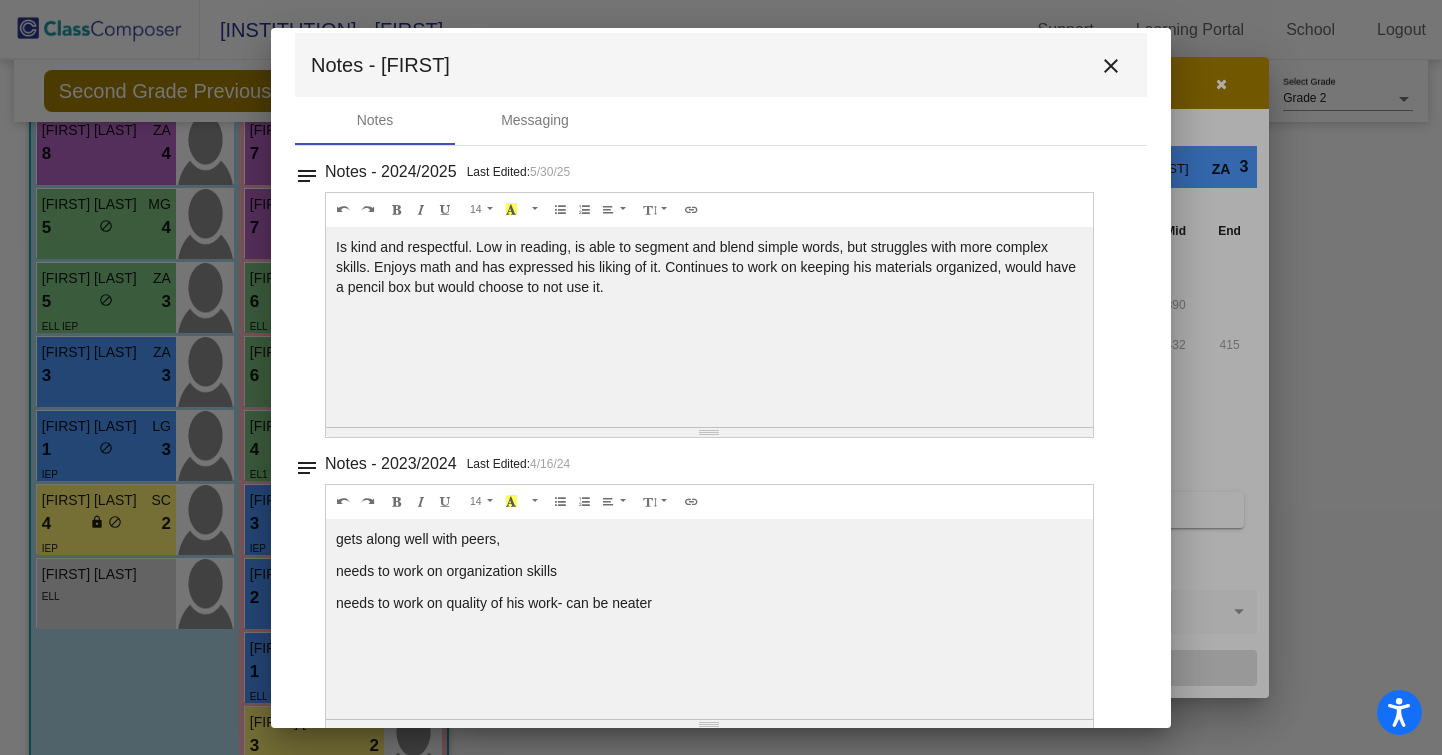 scroll, scrollTop: 46, scrollLeft: 0, axis: vertical 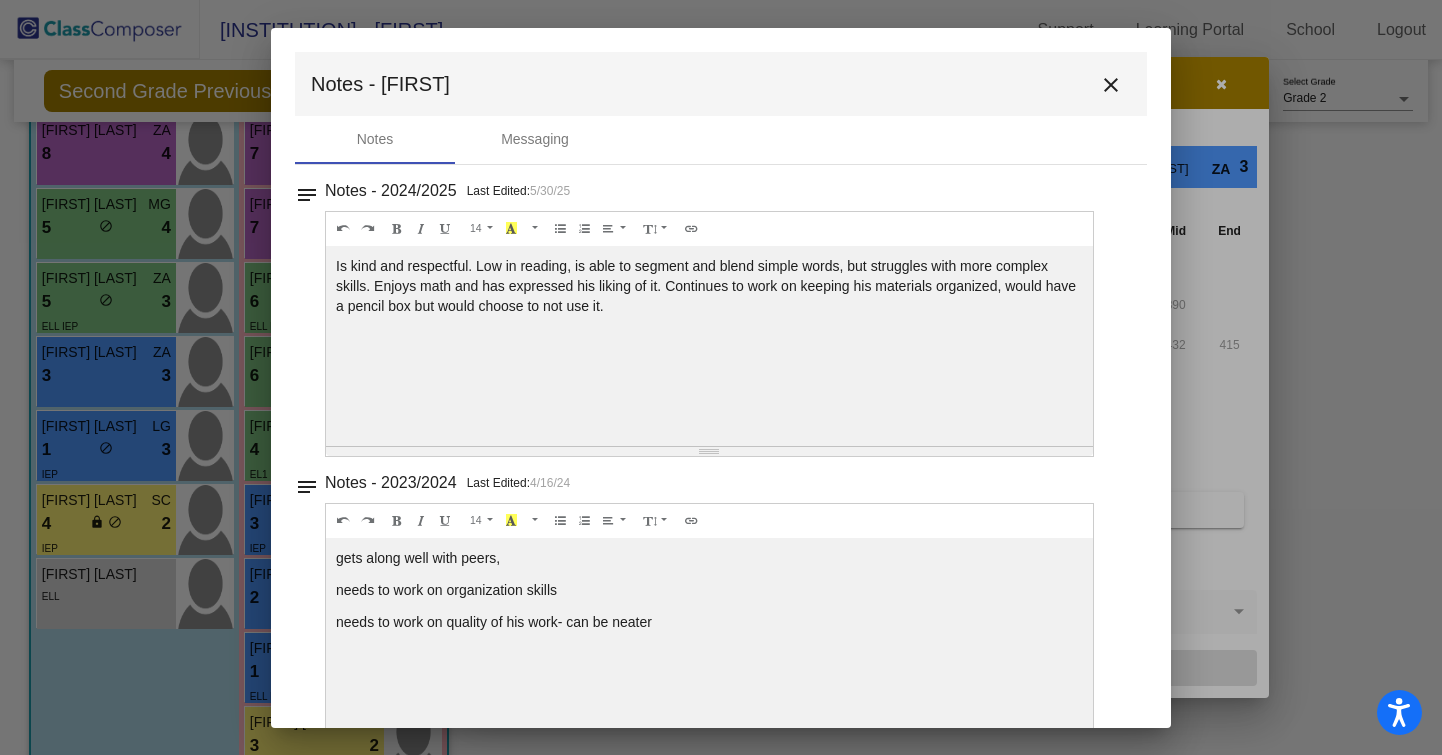click on "Notes - [FIRST] close" at bounding box center (721, 84) 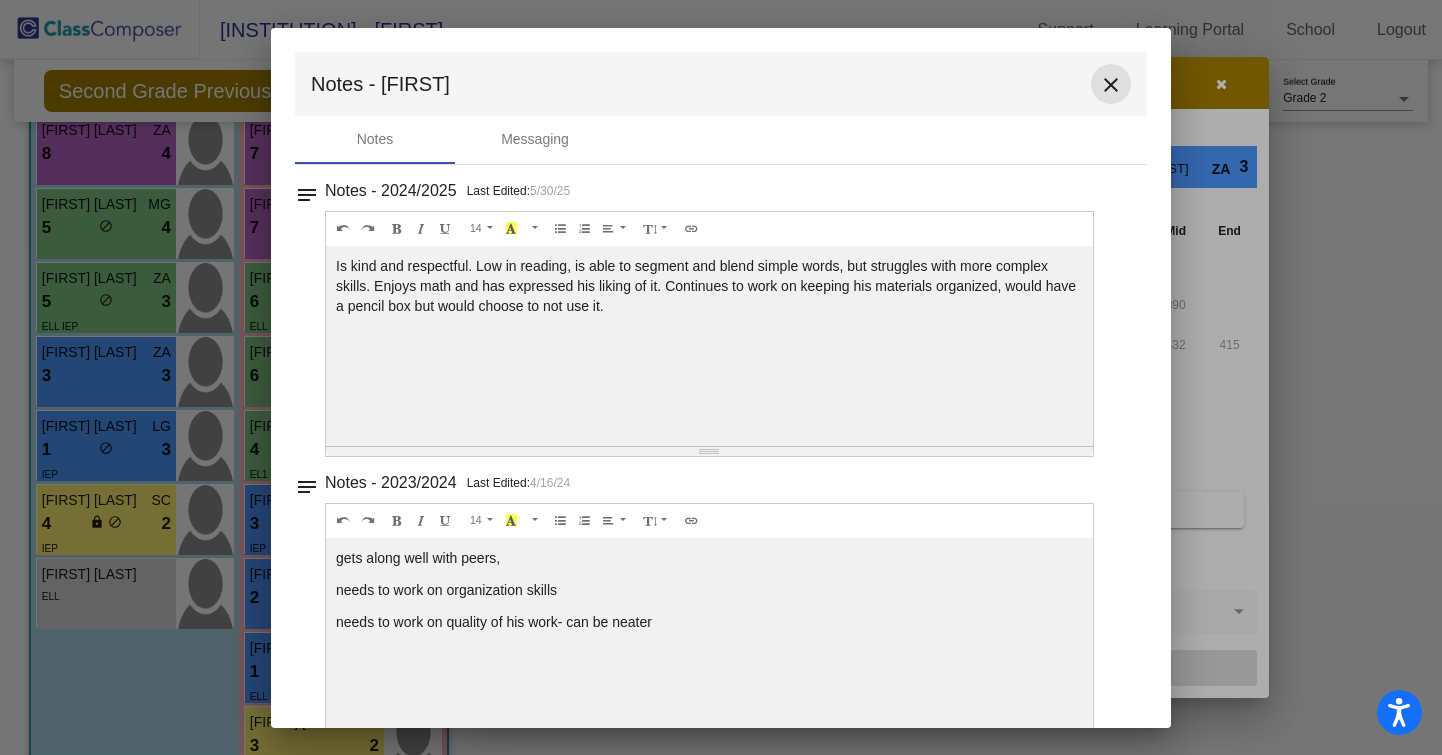 click on "close" at bounding box center [1111, 85] 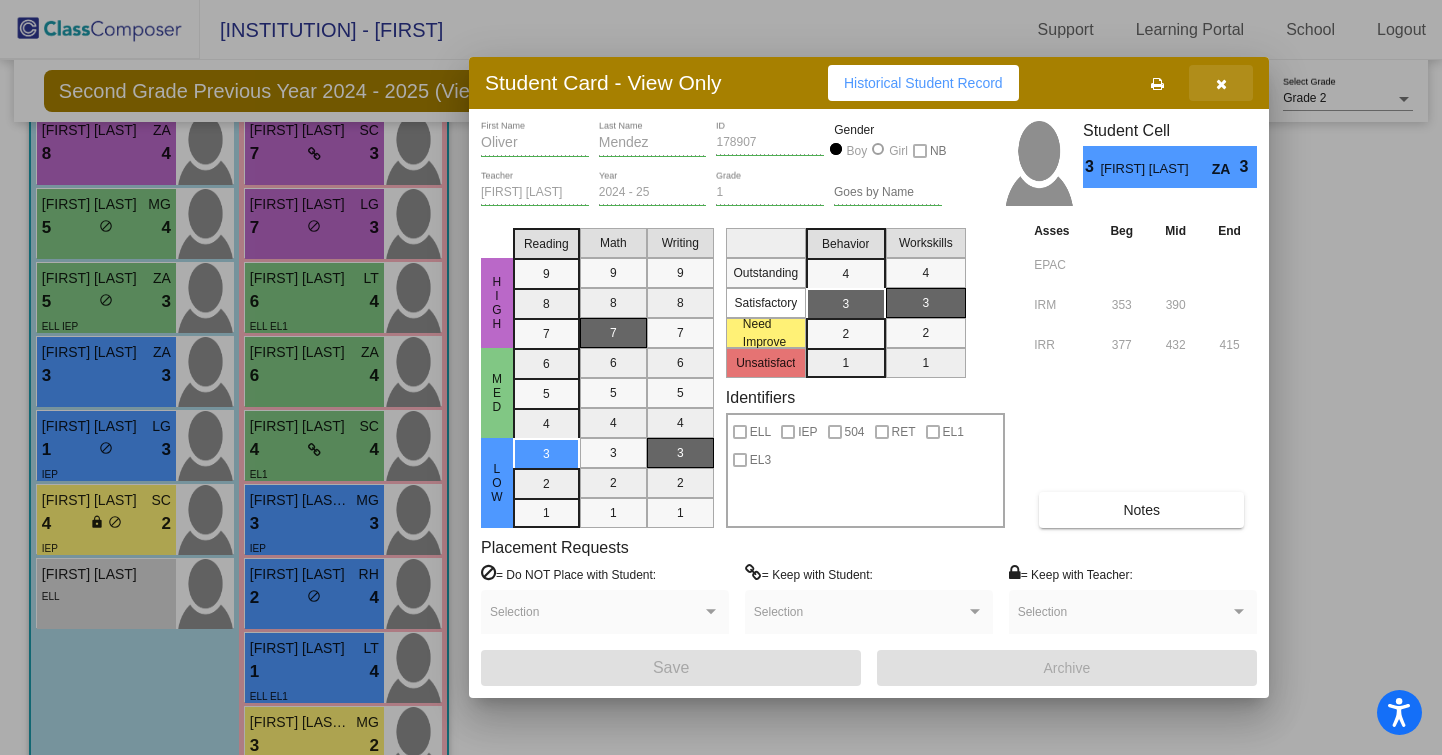 click at bounding box center [1221, 83] 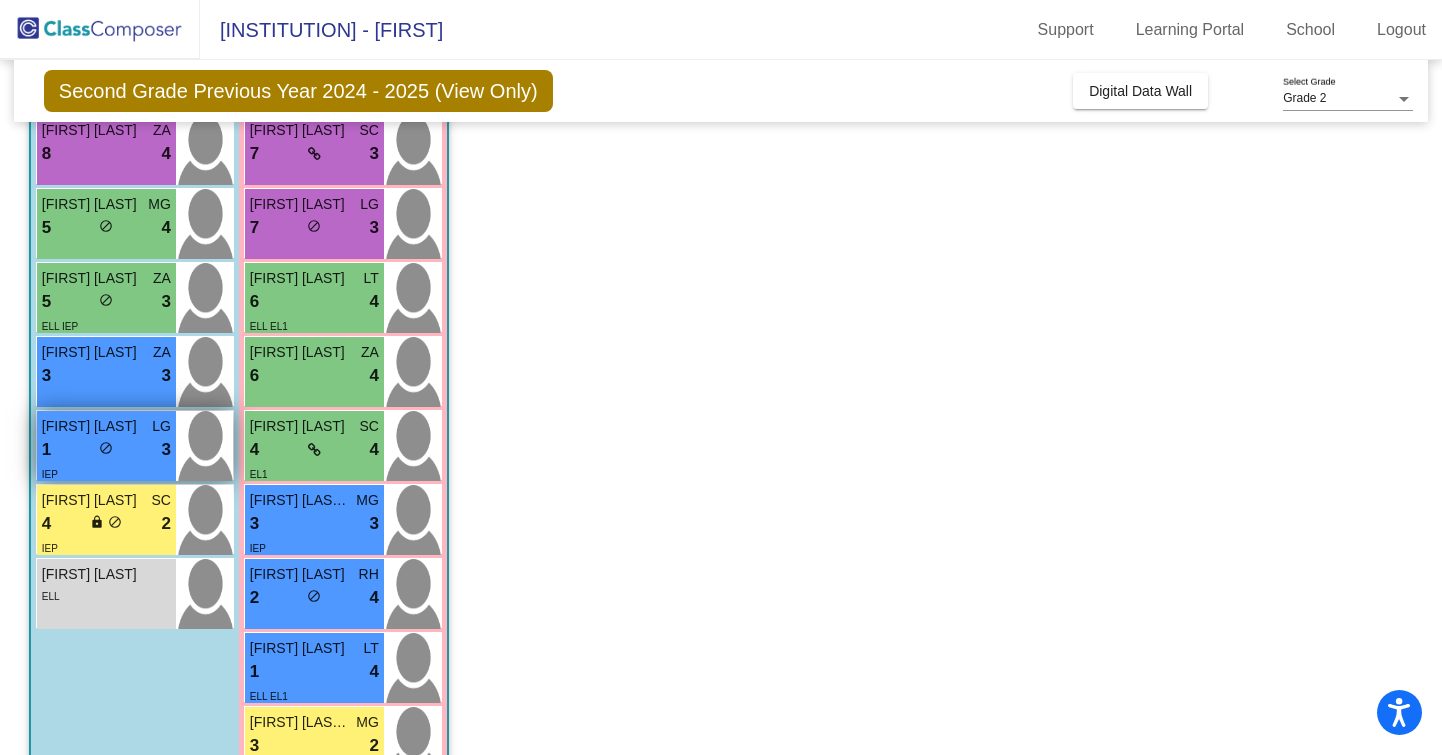 click on "1 lock do_not_disturb_alt 3" at bounding box center [106, 450] 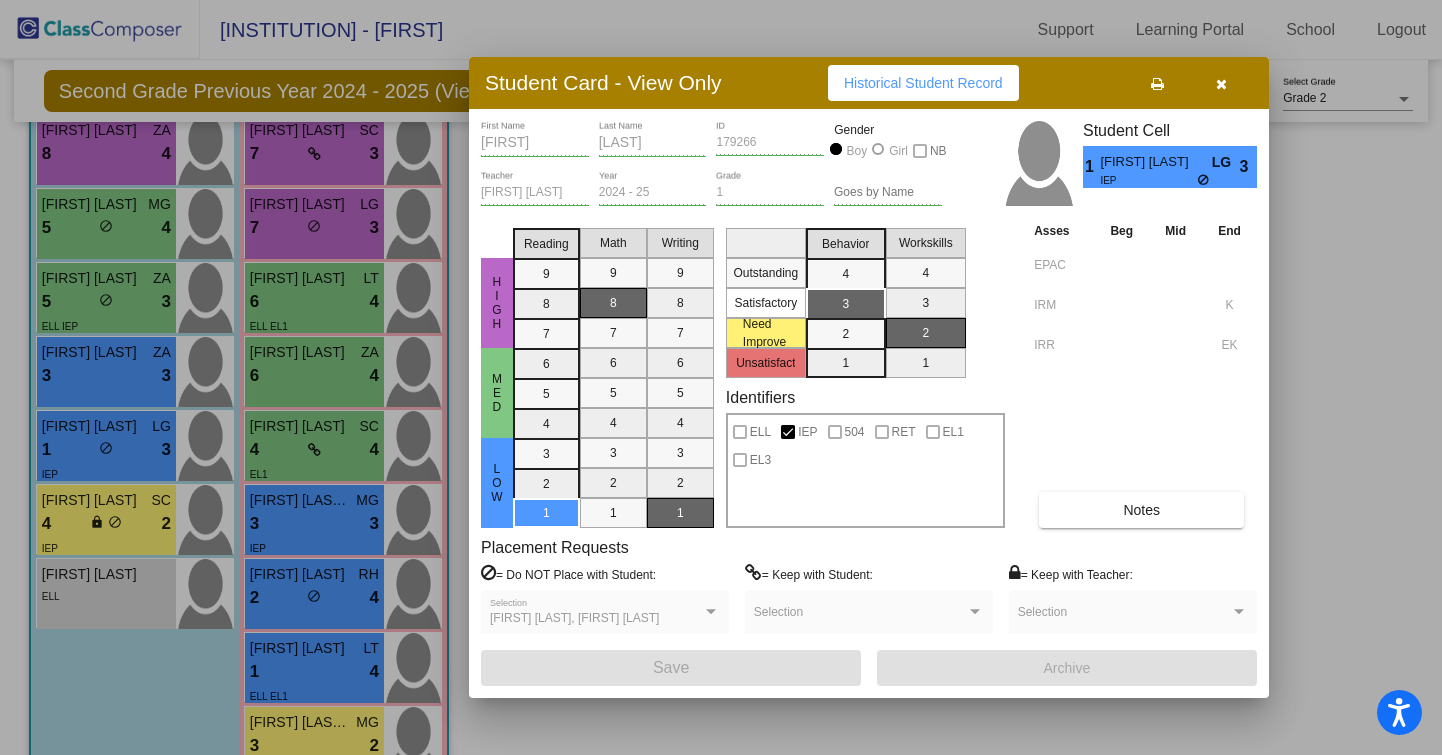 click on "[FIRST] [LAST] 179266 ID Gender   Boy   Girl   NB [FIRST] [LAST] Teacher 2024 - 25 Year 1 Grade Goes by Name Student Cell 1 [FIRST] [LAST] LG IEP 3  HIGH   MED    LOW   Reading 9 8 7 6 5 4 3 2 1 Math 9 8 7 6 5 4 3 2 1 Writing 9 8 7 6 5 4 3 2 1 Outstanding Satisfactory Need Improve Unsatisfact Behavior 4 3 2 1 Workskills 4 3 2 1 Identifiers   ELL   IEP   504   RET   EL1   EL3 Asses Beg Mid End EPAC IRM K IRR EK  Notes  Placement Requests  = Do NOT Place with Student: [FIRST] [LAST], [FIRST] [LAST] - [LAST] Selection  = Keep with Student:   Selection  = Keep with Teacher:   Selection  Save   Archive" at bounding box center (869, 403) 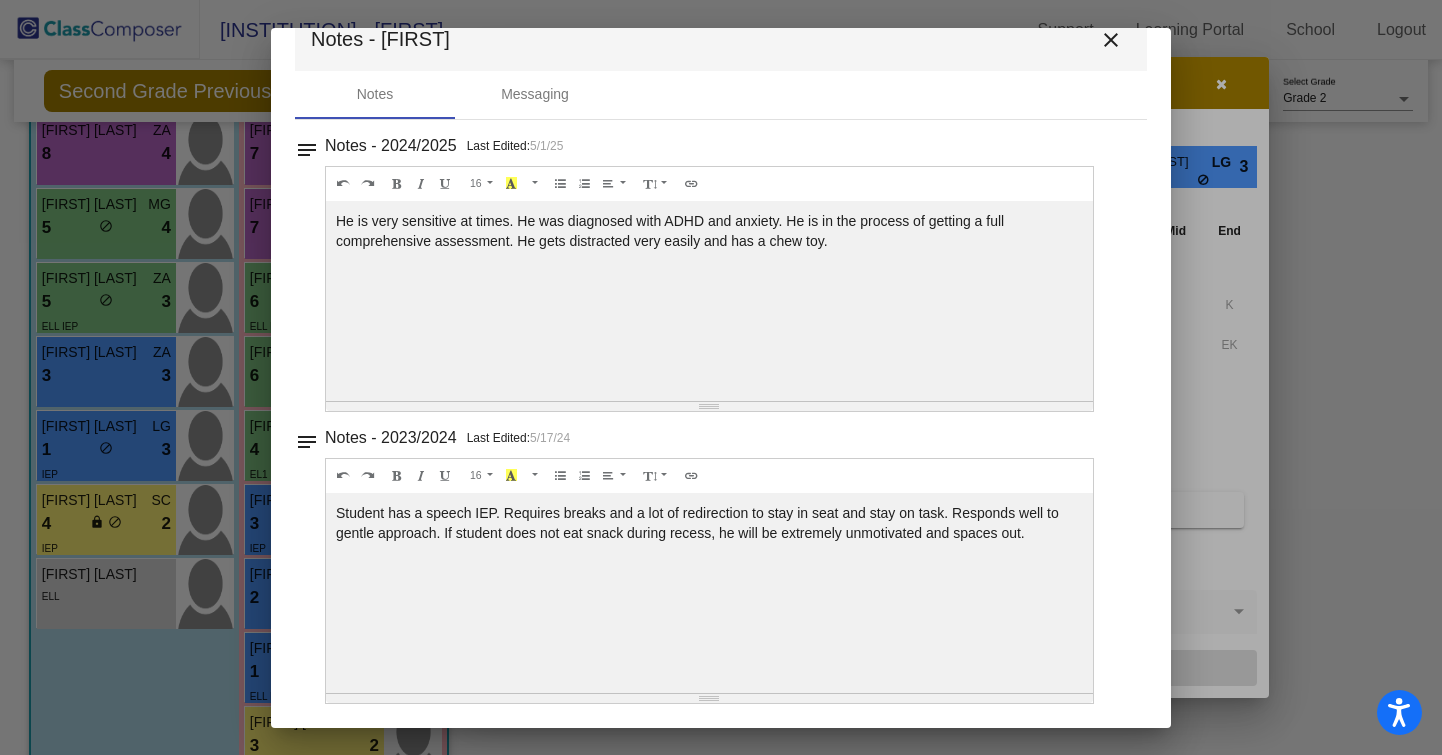 scroll, scrollTop: 0, scrollLeft: 0, axis: both 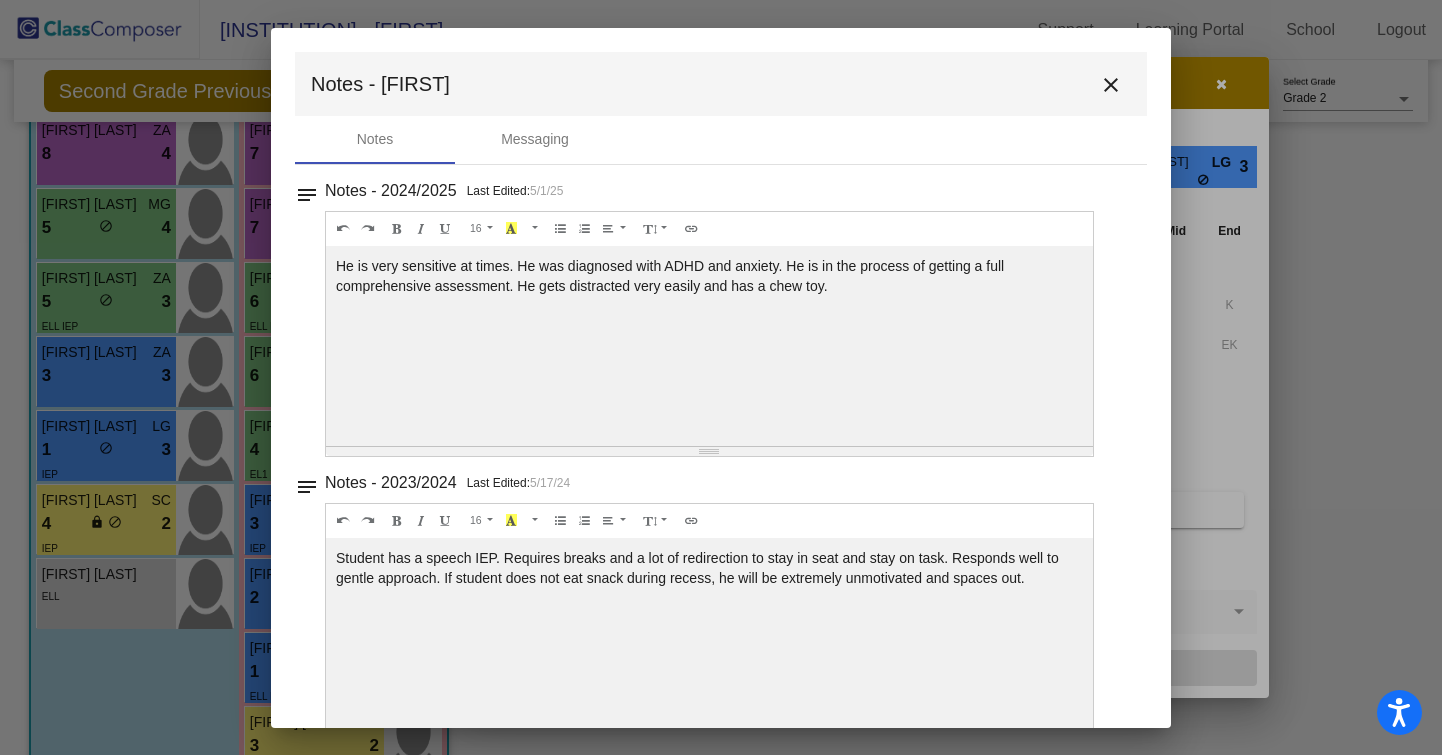 click on "close" at bounding box center (1111, 84) 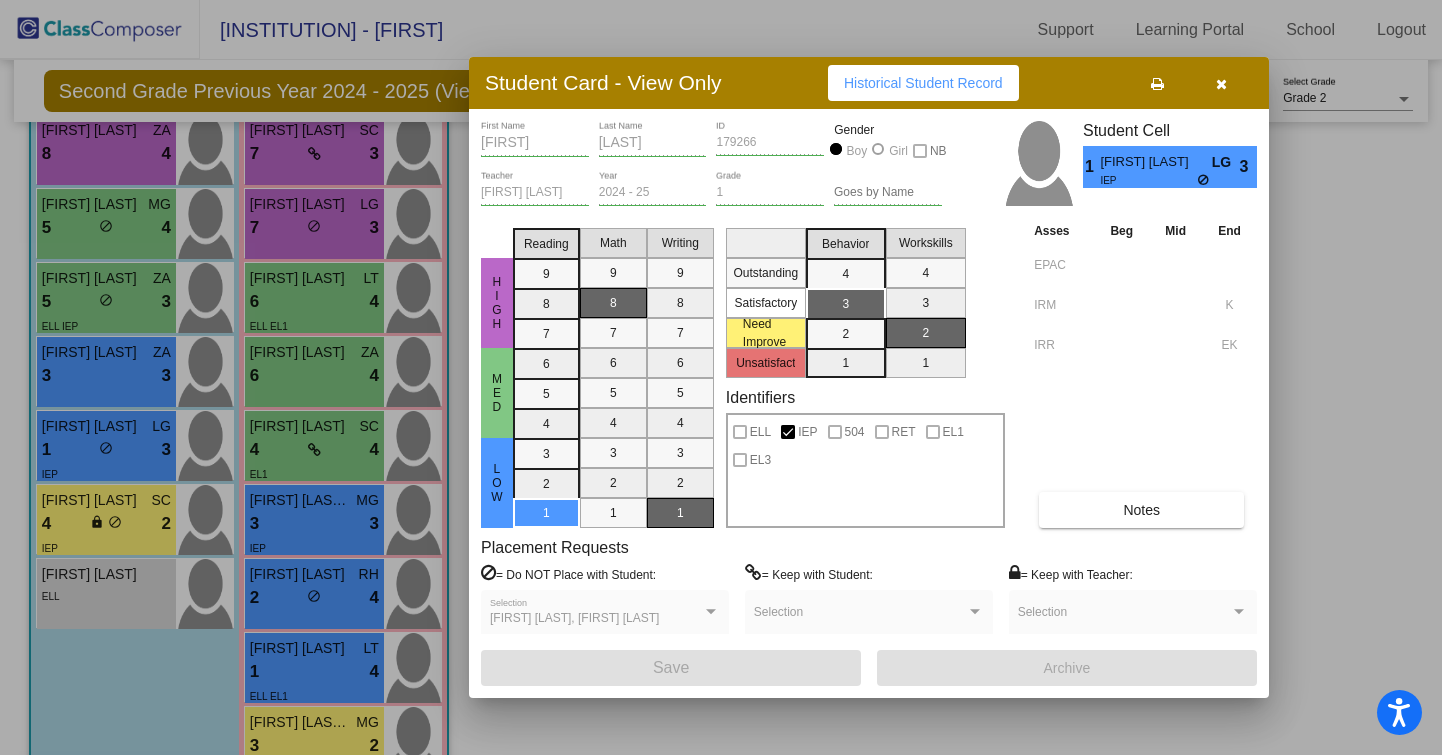 click on "Student Card - View Only   Historical Student Record" at bounding box center (869, 83) 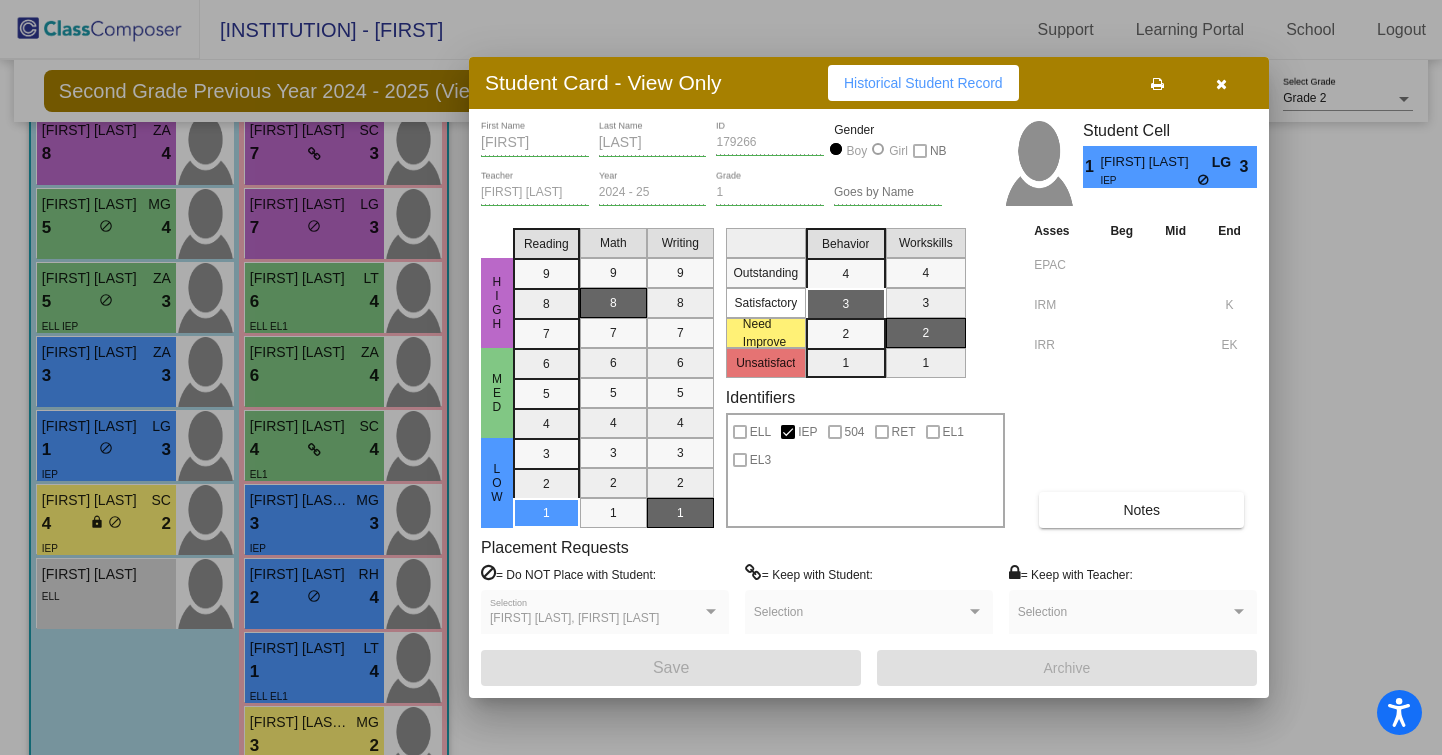 click at bounding box center [1221, 83] 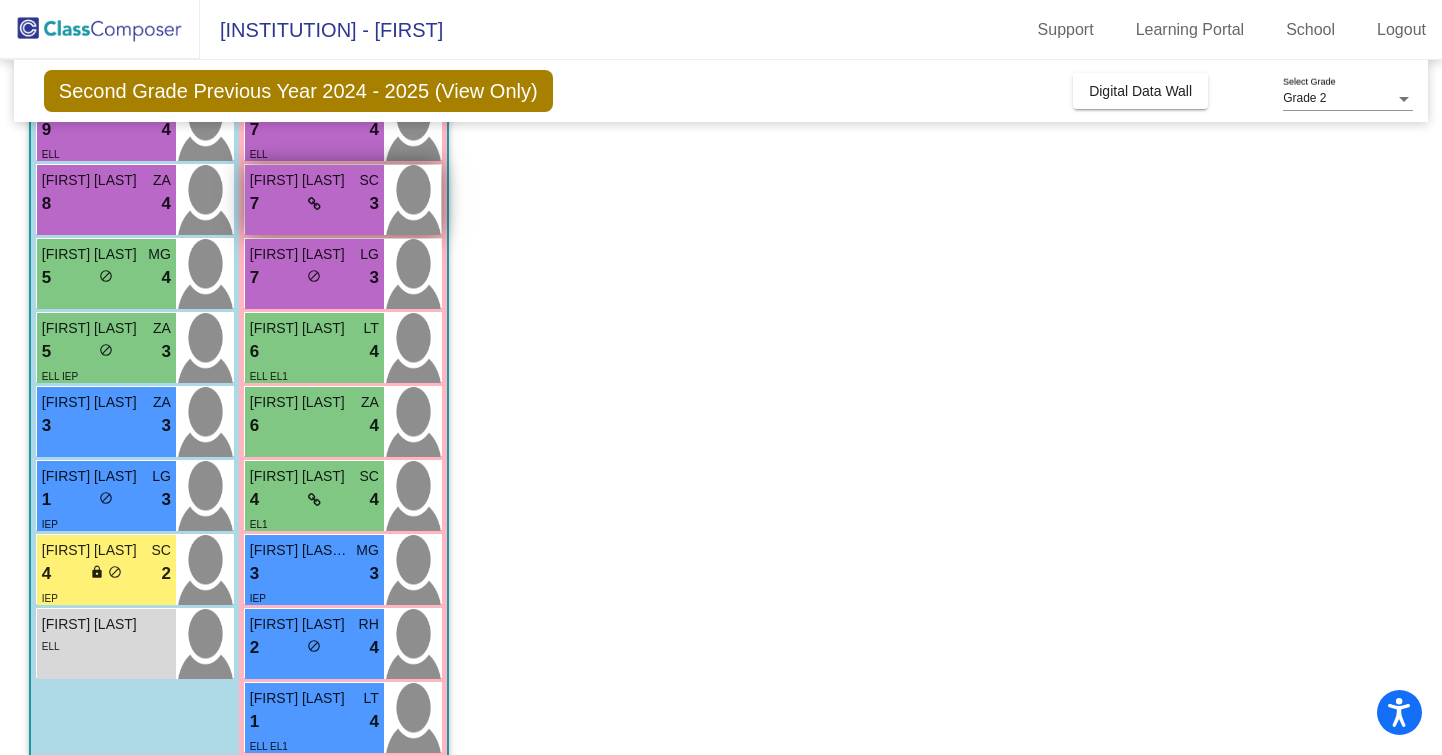 scroll, scrollTop: 351, scrollLeft: 0, axis: vertical 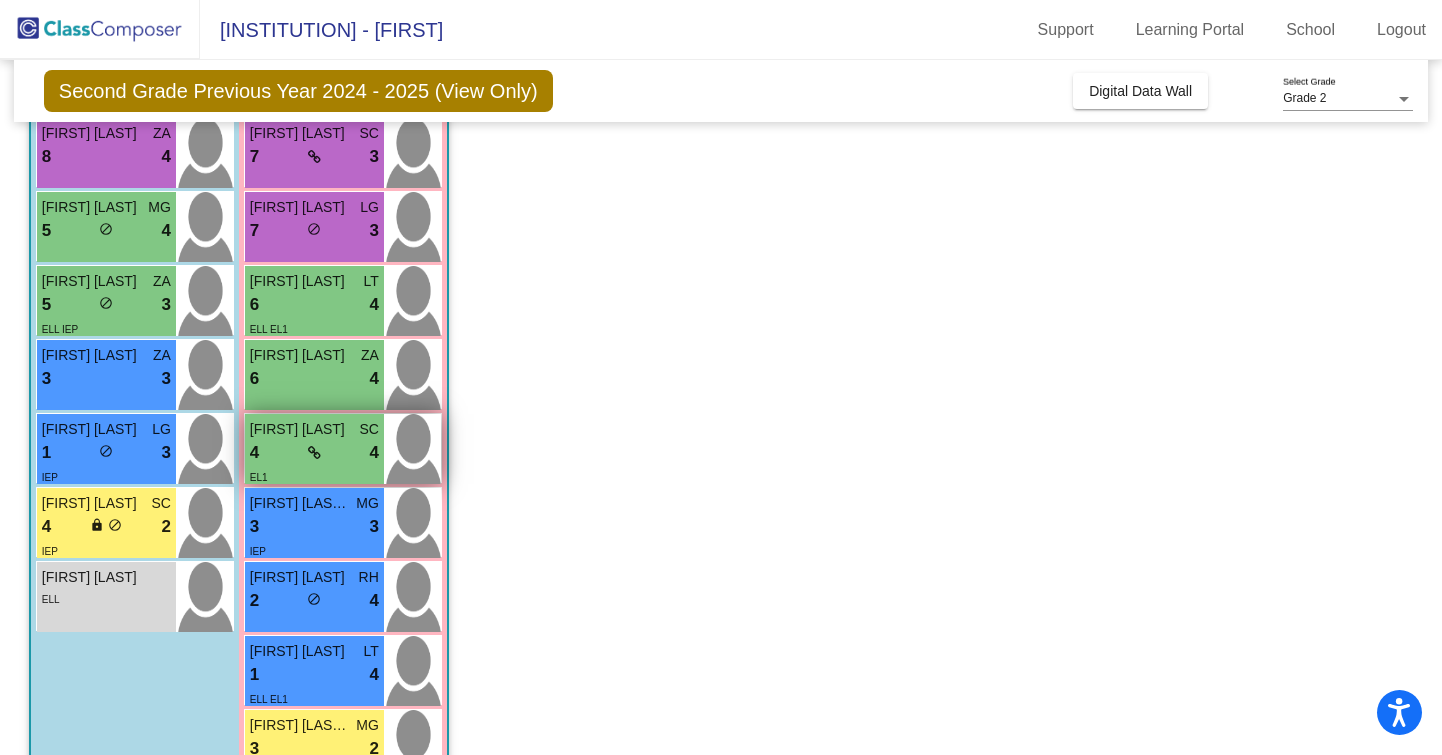 click on "4 lock do_not_disturb_alt 4" at bounding box center (314, 453) 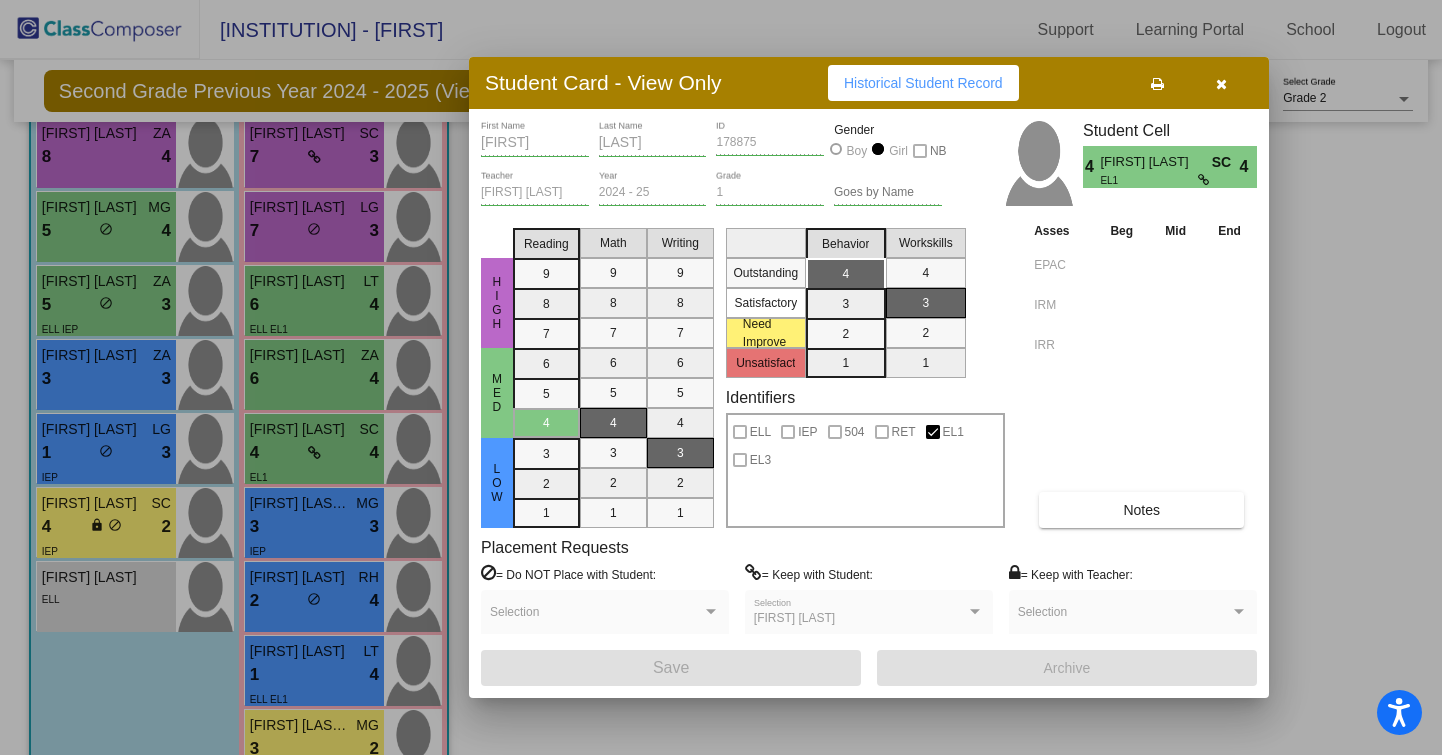click on "Notes" at bounding box center [1141, 510] 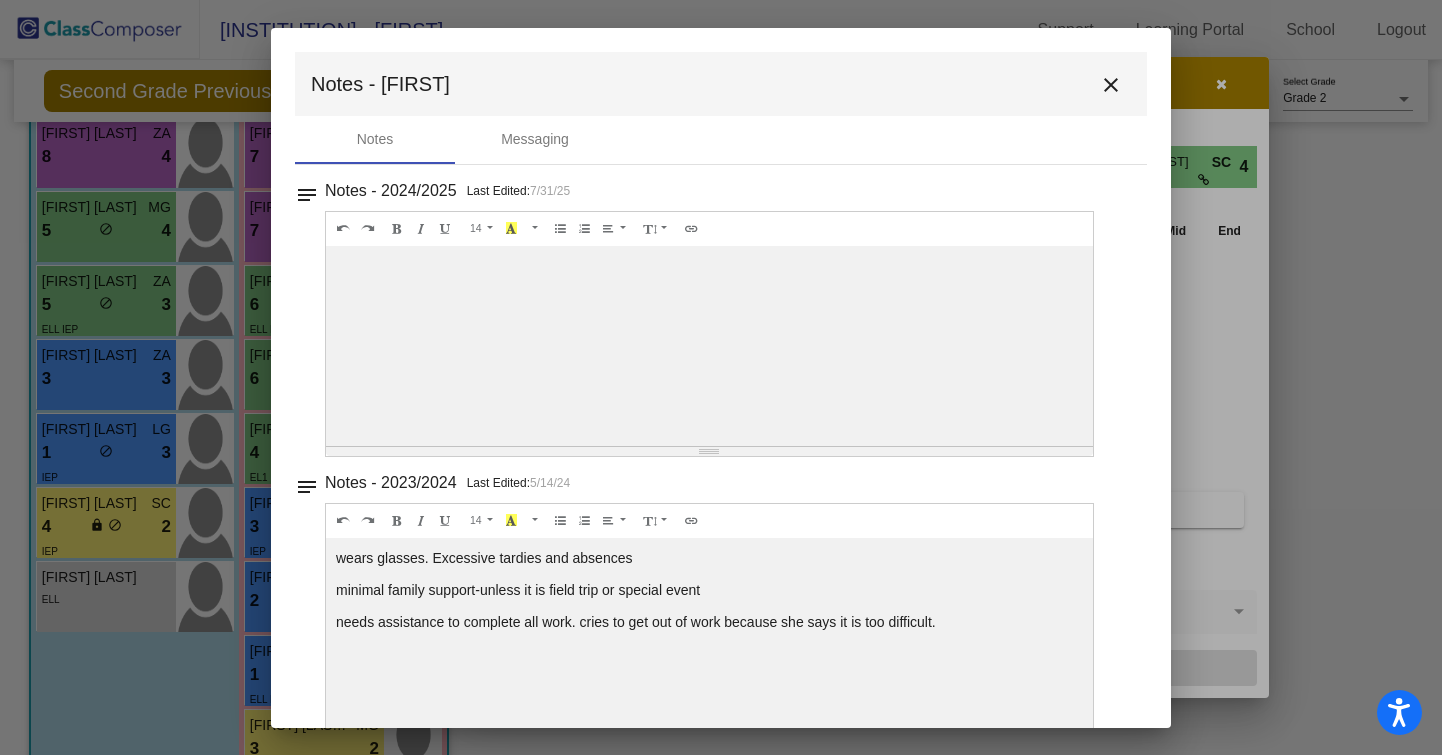 click on "close" at bounding box center (1111, 85) 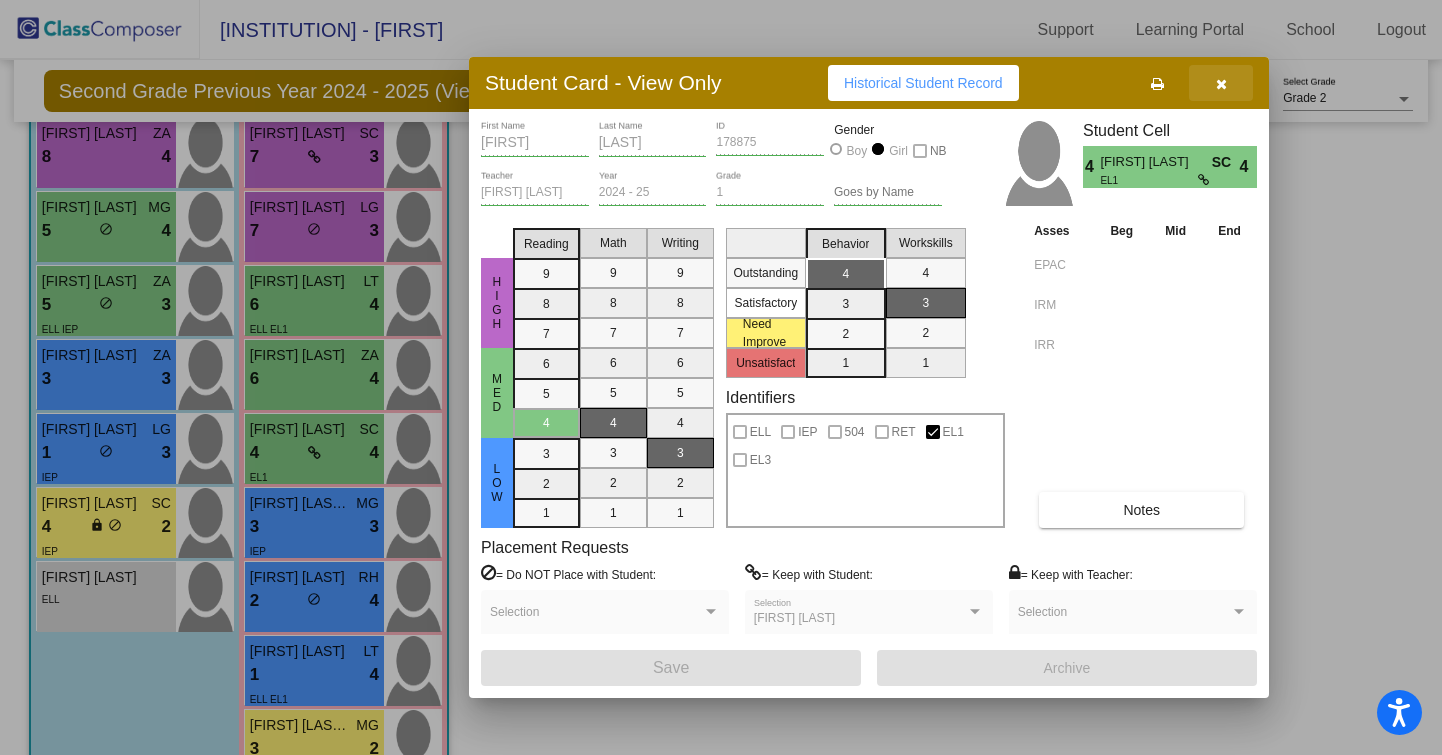 click at bounding box center (1221, 83) 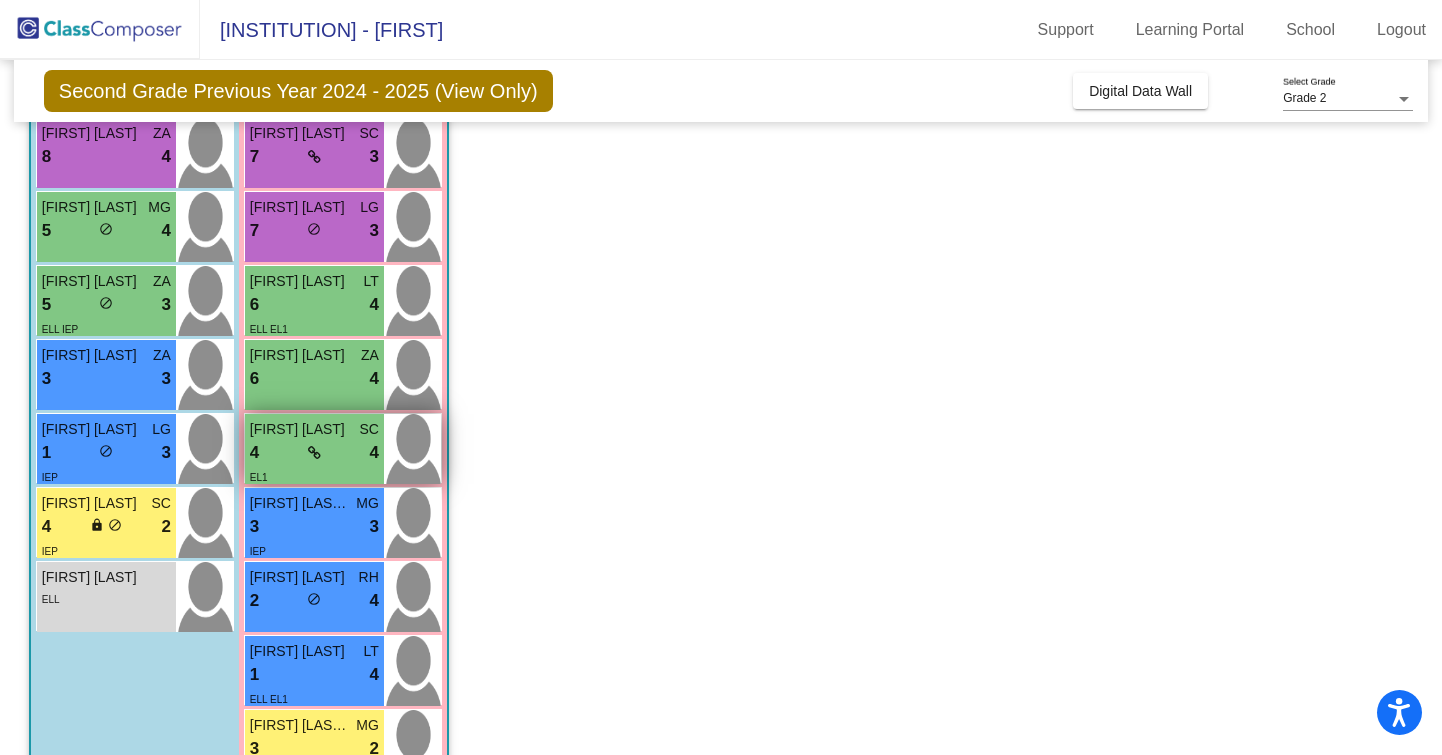 scroll, scrollTop: 380, scrollLeft: 0, axis: vertical 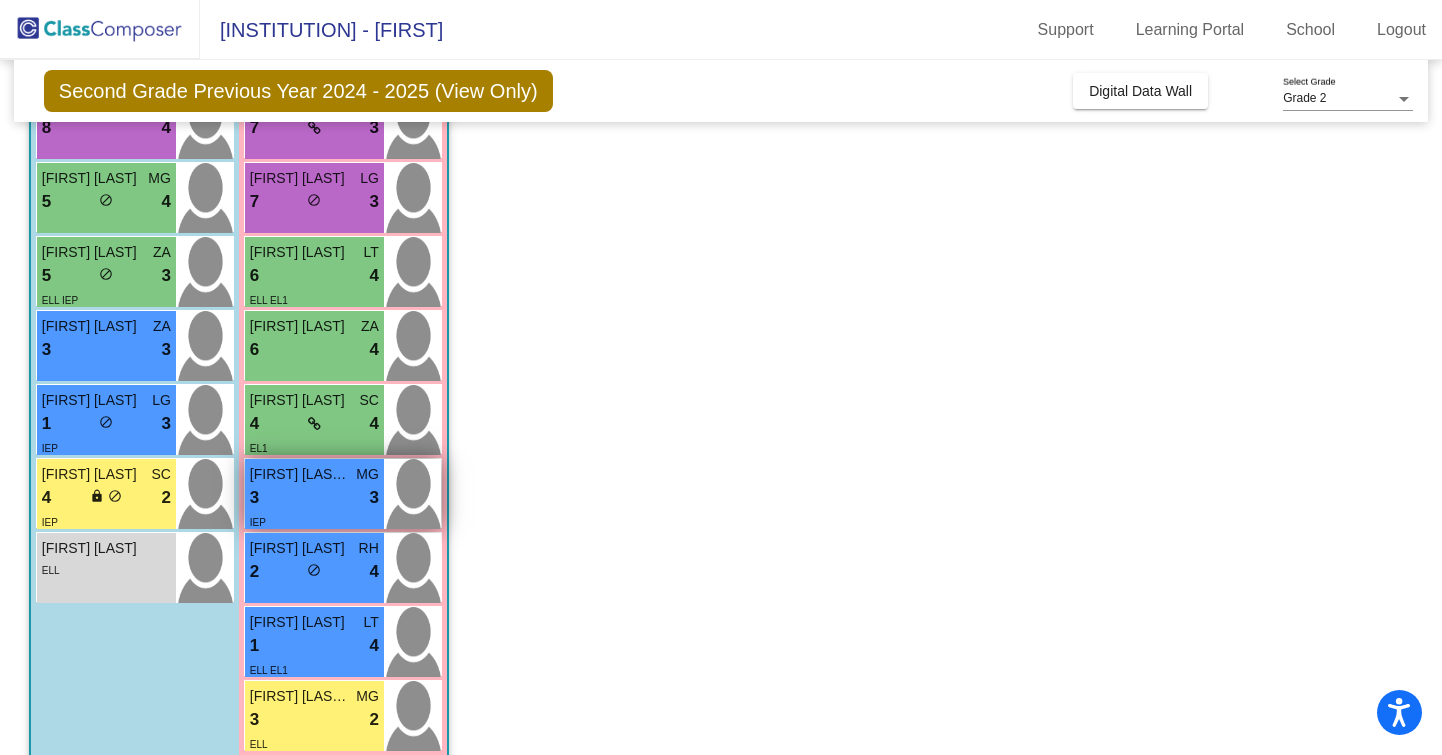 click on "[FIRST] [LAST]-[LAST]" at bounding box center (300, 474) 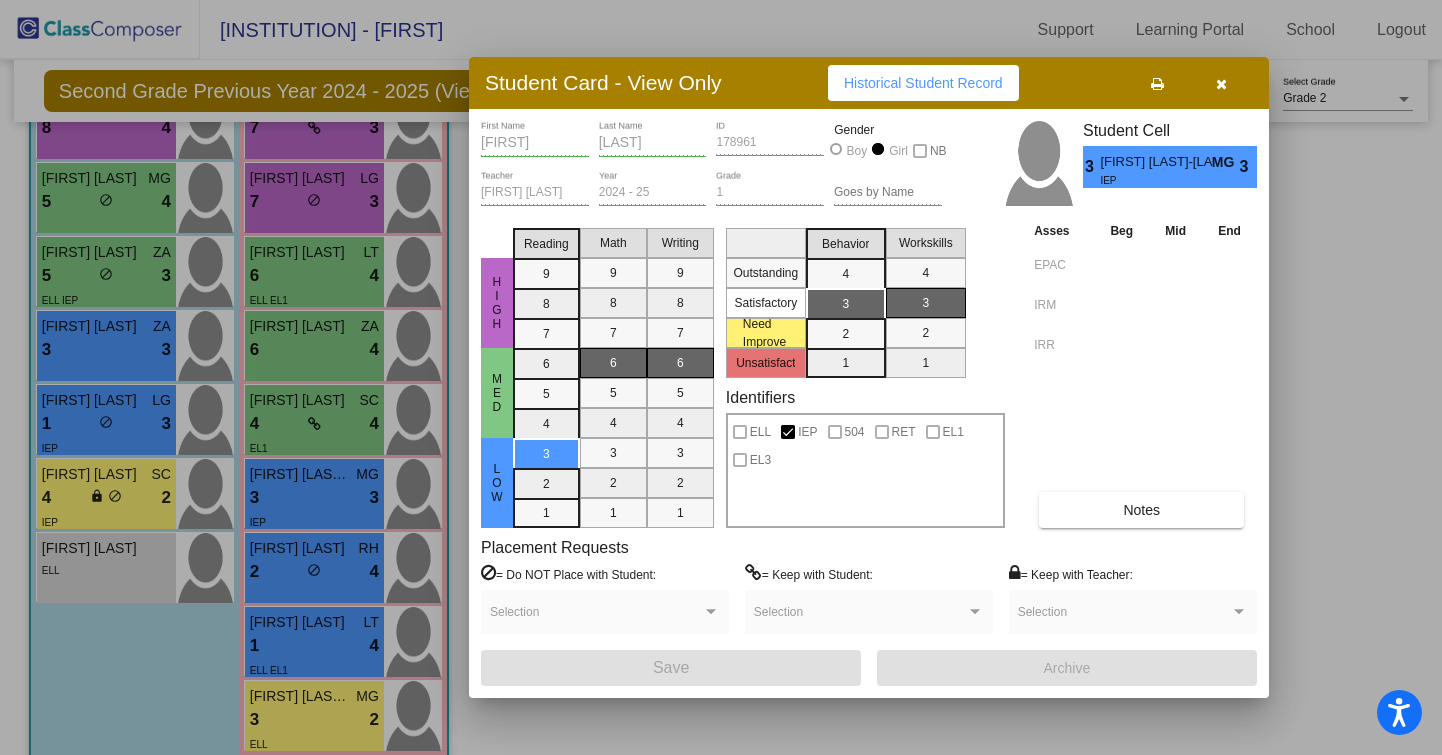 click on "Notes" at bounding box center (1141, 510) 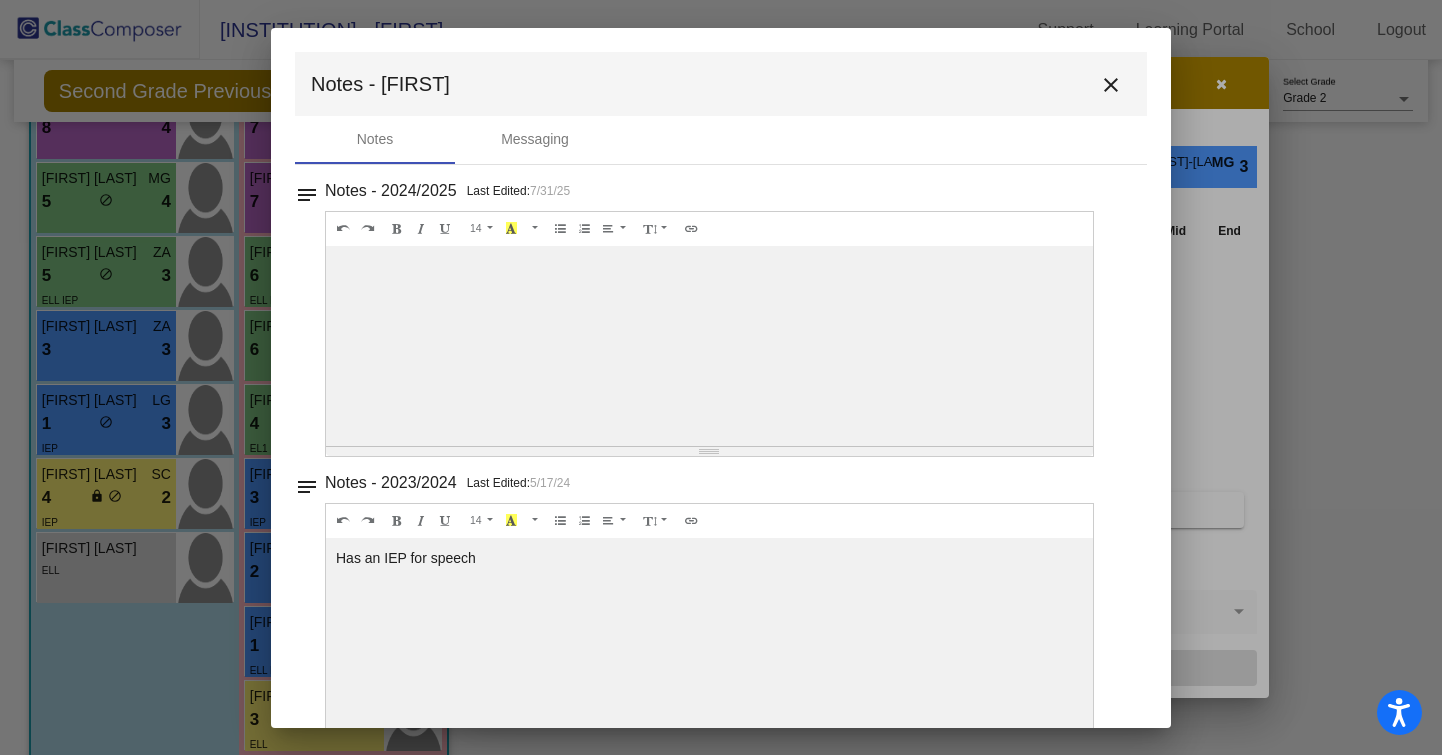 scroll, scrollTop: 339, scrollLeft: 0, axis: vertical 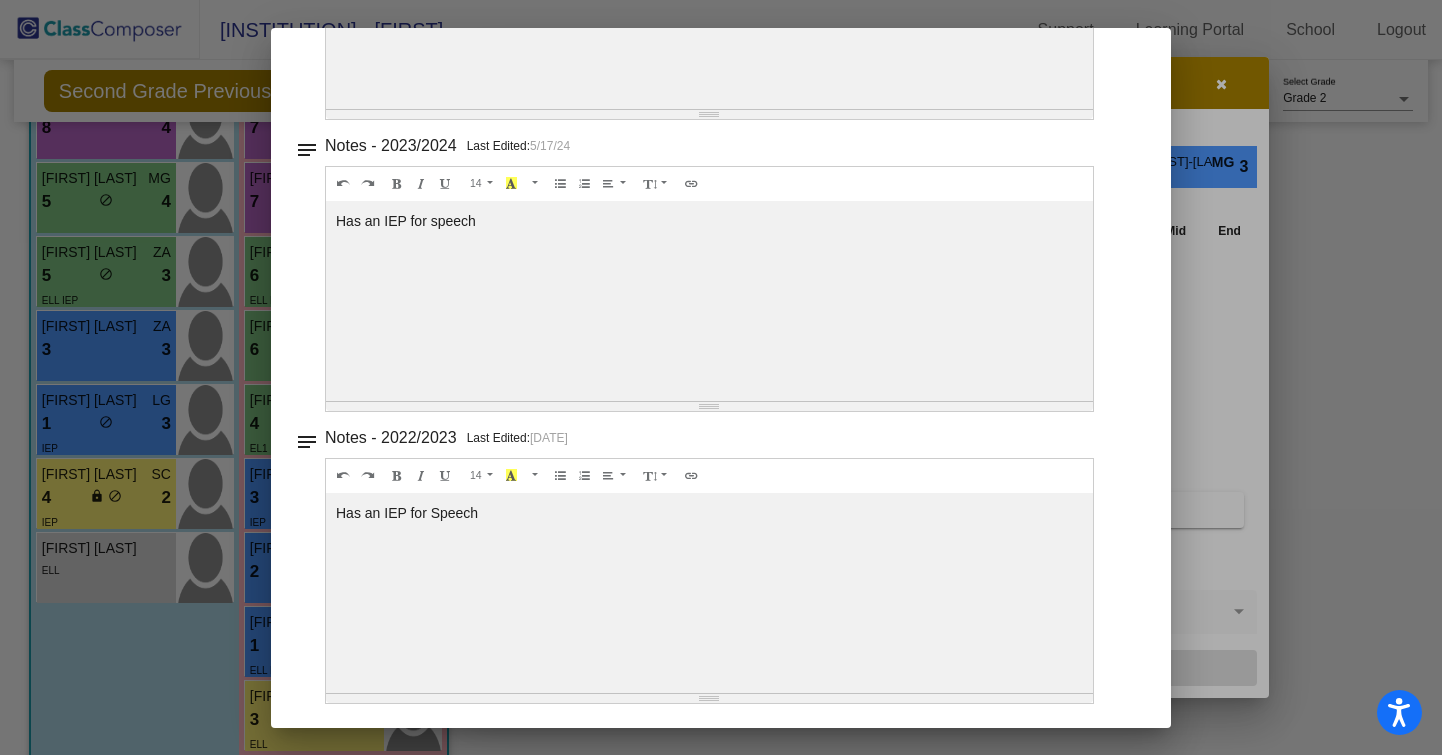 click on "Notes - 2024/2025 Last Edited: 7/31/25 14 8 9 10 11 12 14 18 24 36 Background Color Transparent Select #ffff00 Text Color Reset to default Select #000000 1.0 1.2 1.4 1.5 1.6 1.8 2.0 3.0 100% 50% 25%" at bounding box center (729, -20) 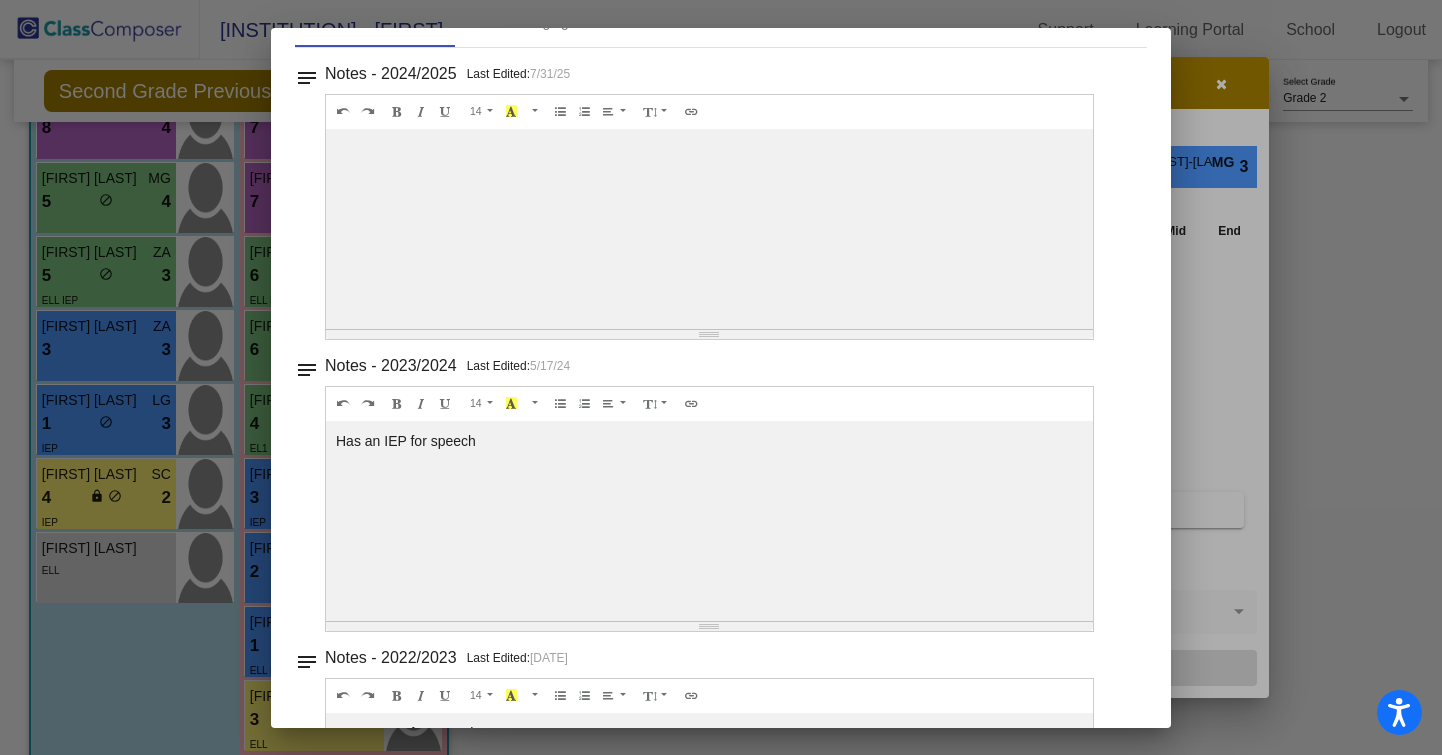 scroll, scrollTop: 0, scrollLeft: 0, axis: both 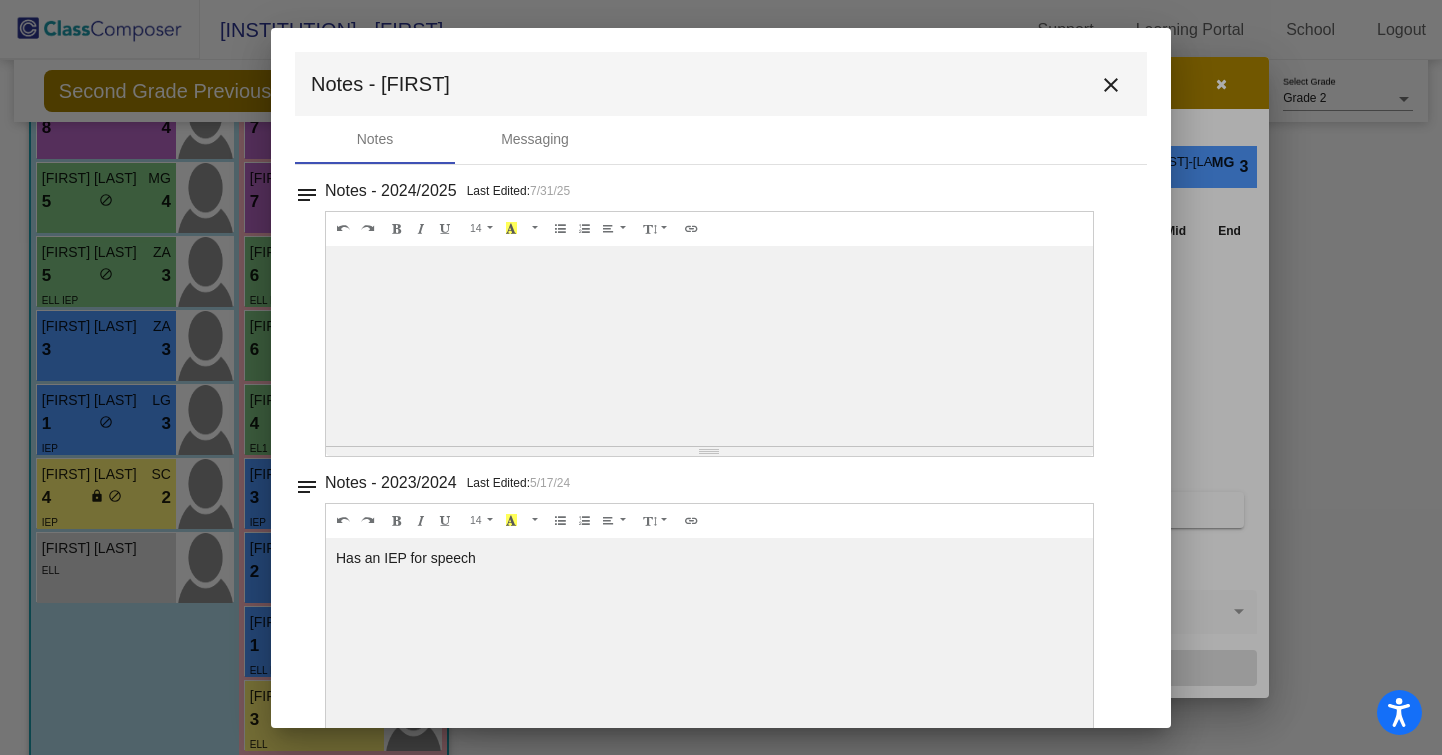 click on "Notes - [FIRST] close" at bounding box center (721, 84) 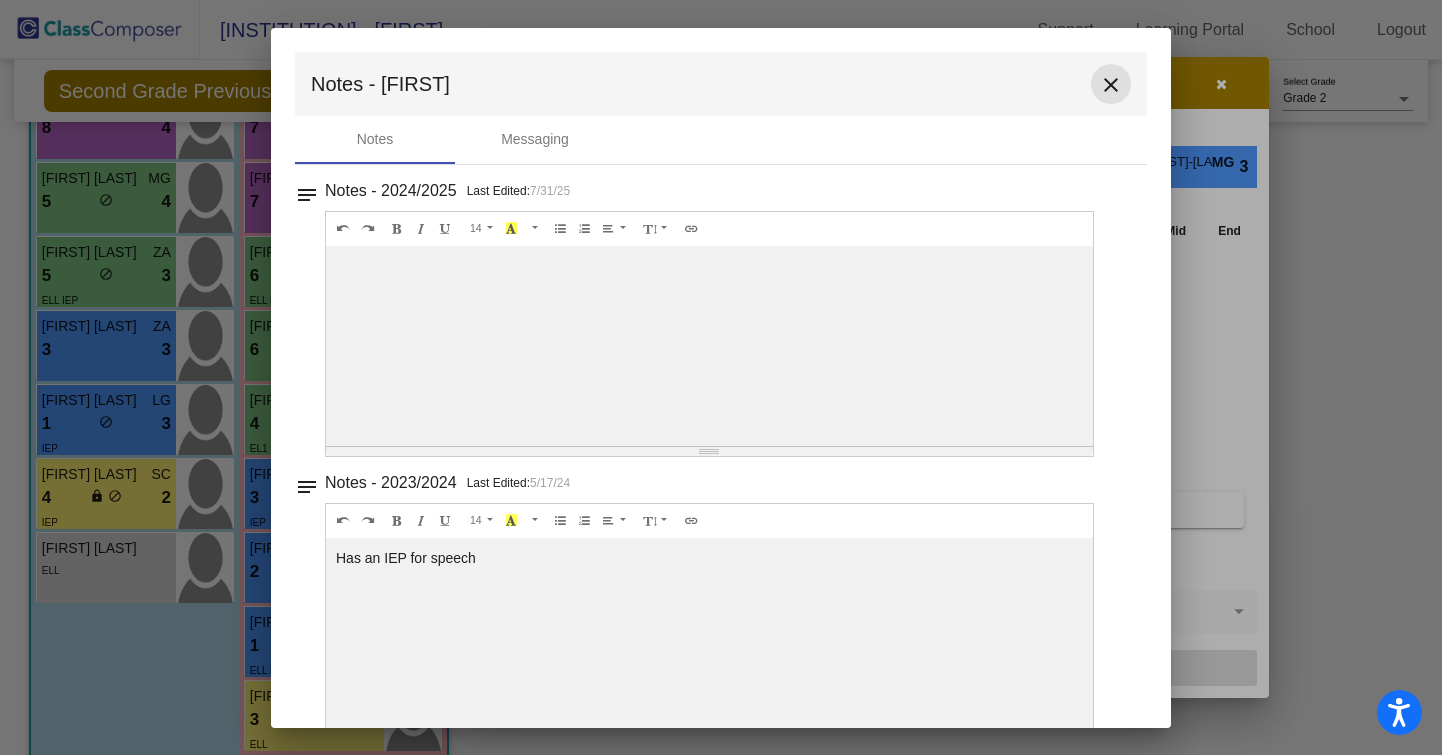 click on "close" at bounding box center (1111, 85) 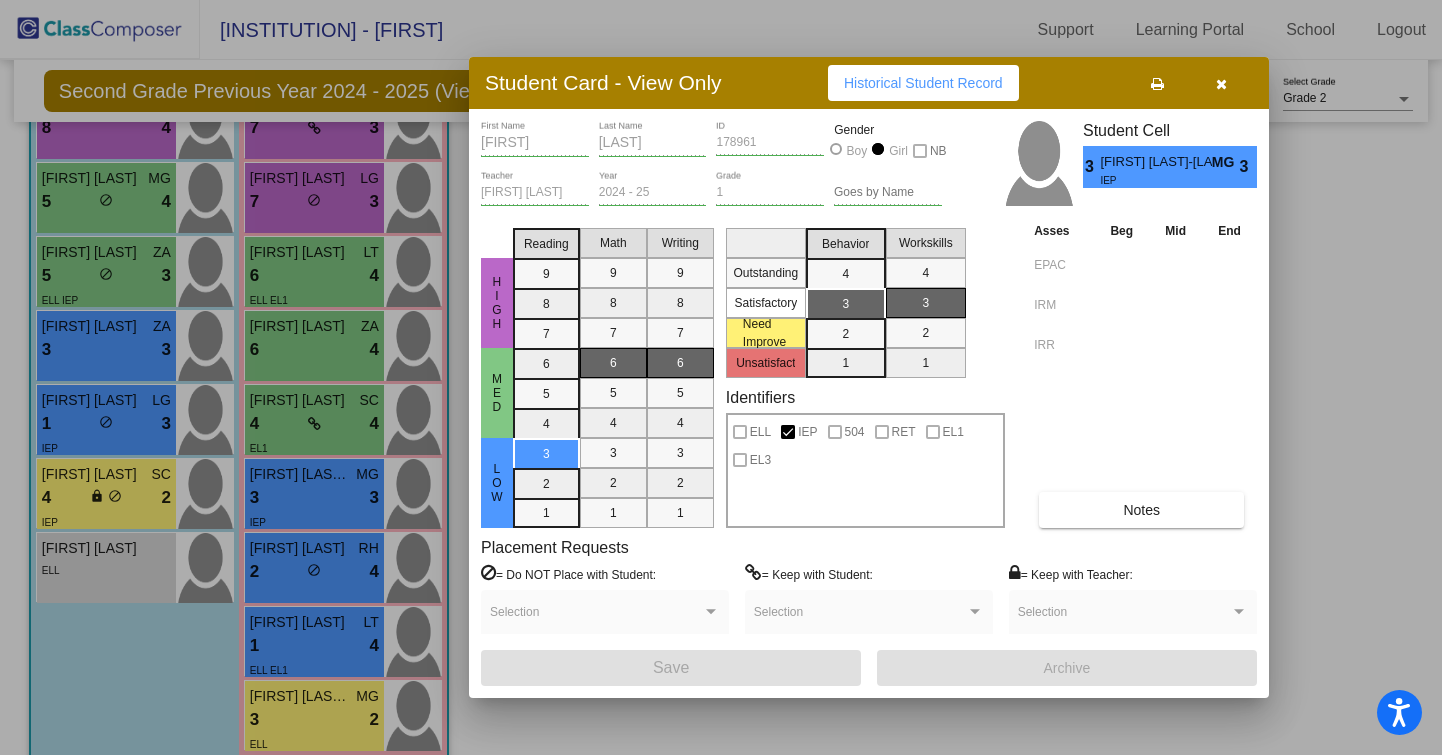 click at bounding box center (1221, 83) 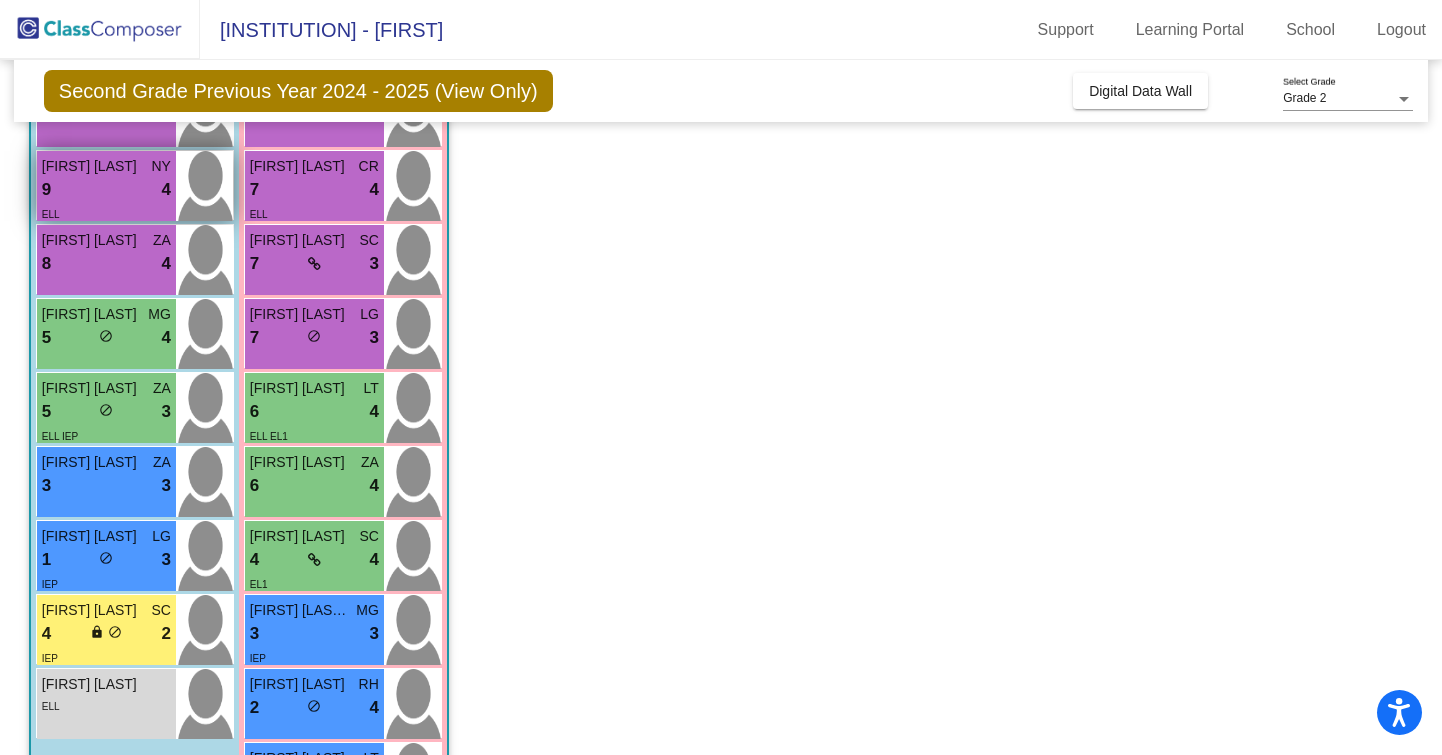 scroll, scrollTop: 284, scrollLeft: 0, axis: vertical 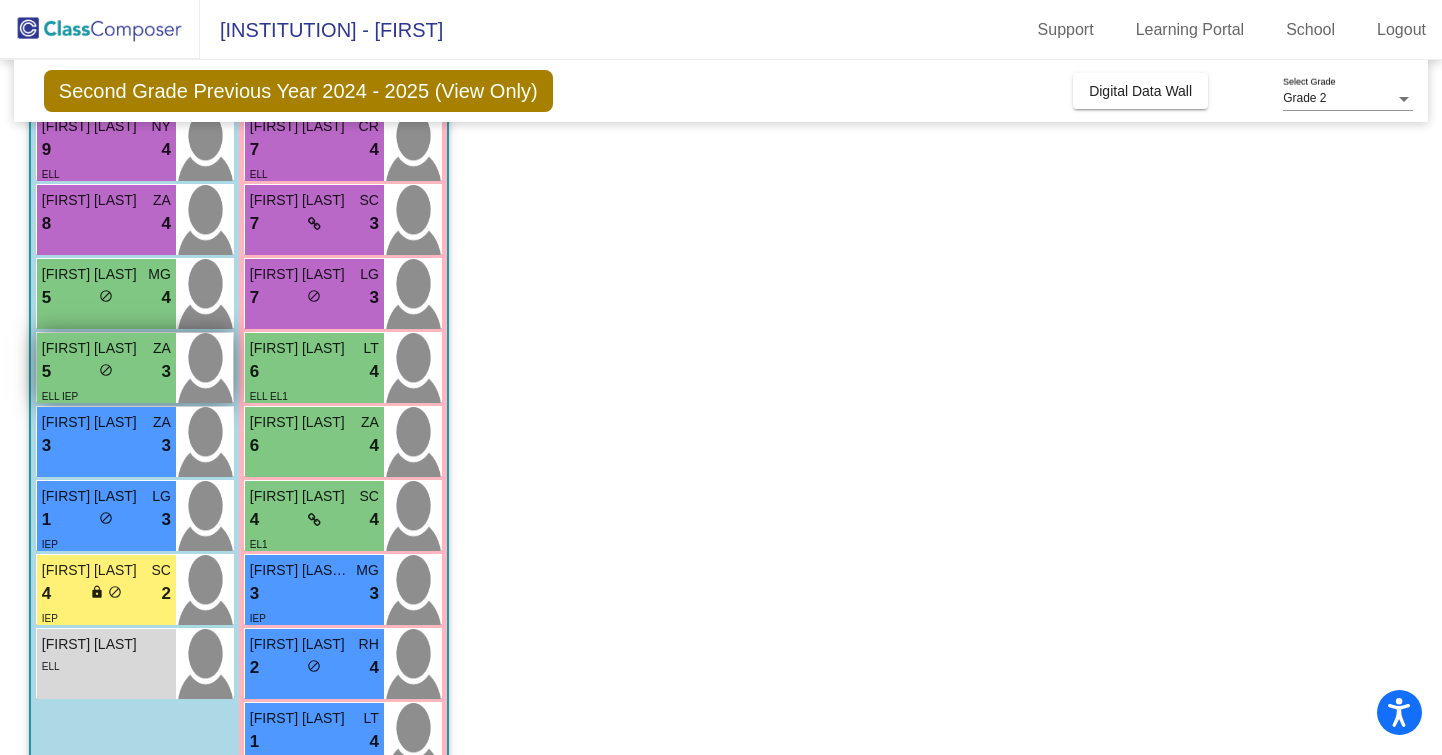 click on "5 lock do_not_disturb_alt 3" at bounding box center (106, 372) 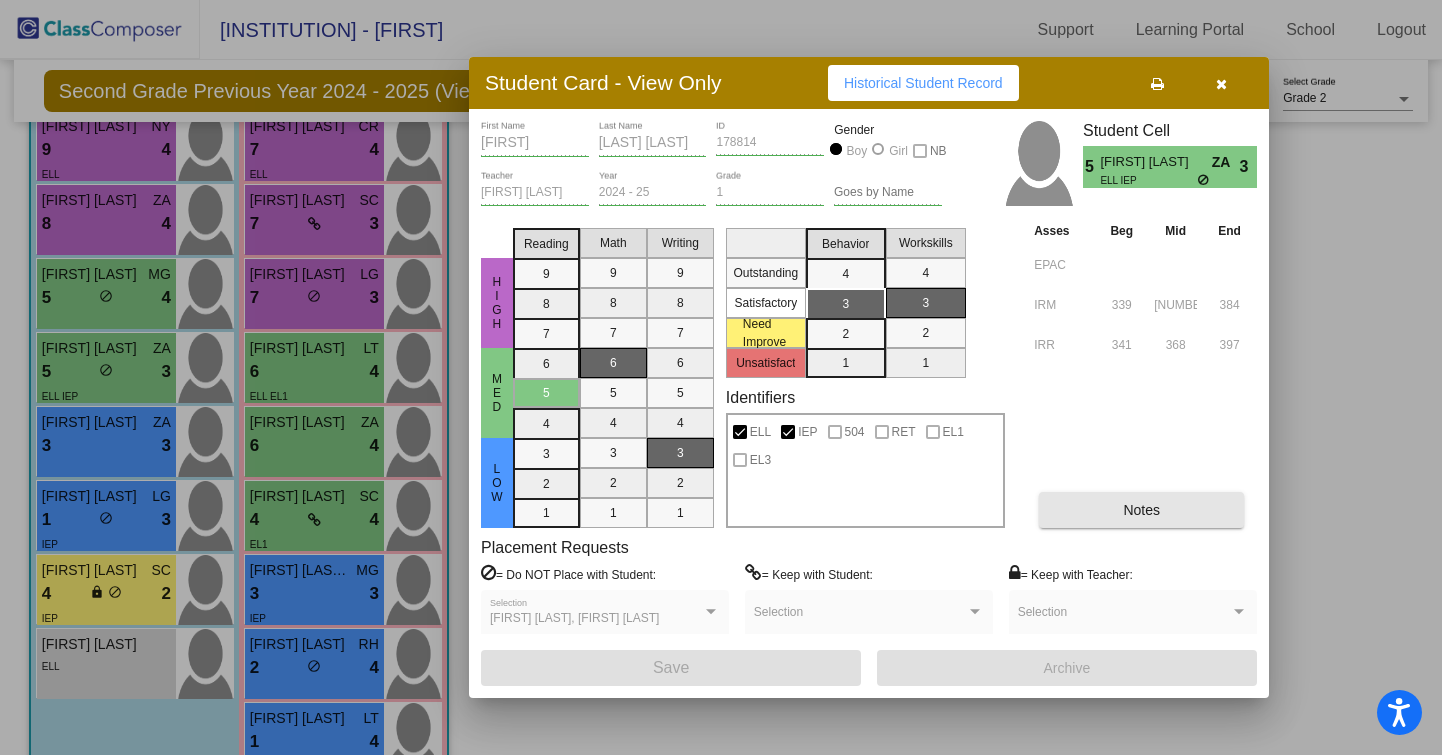 click on "Notes" at bounding box center [1141, 510] 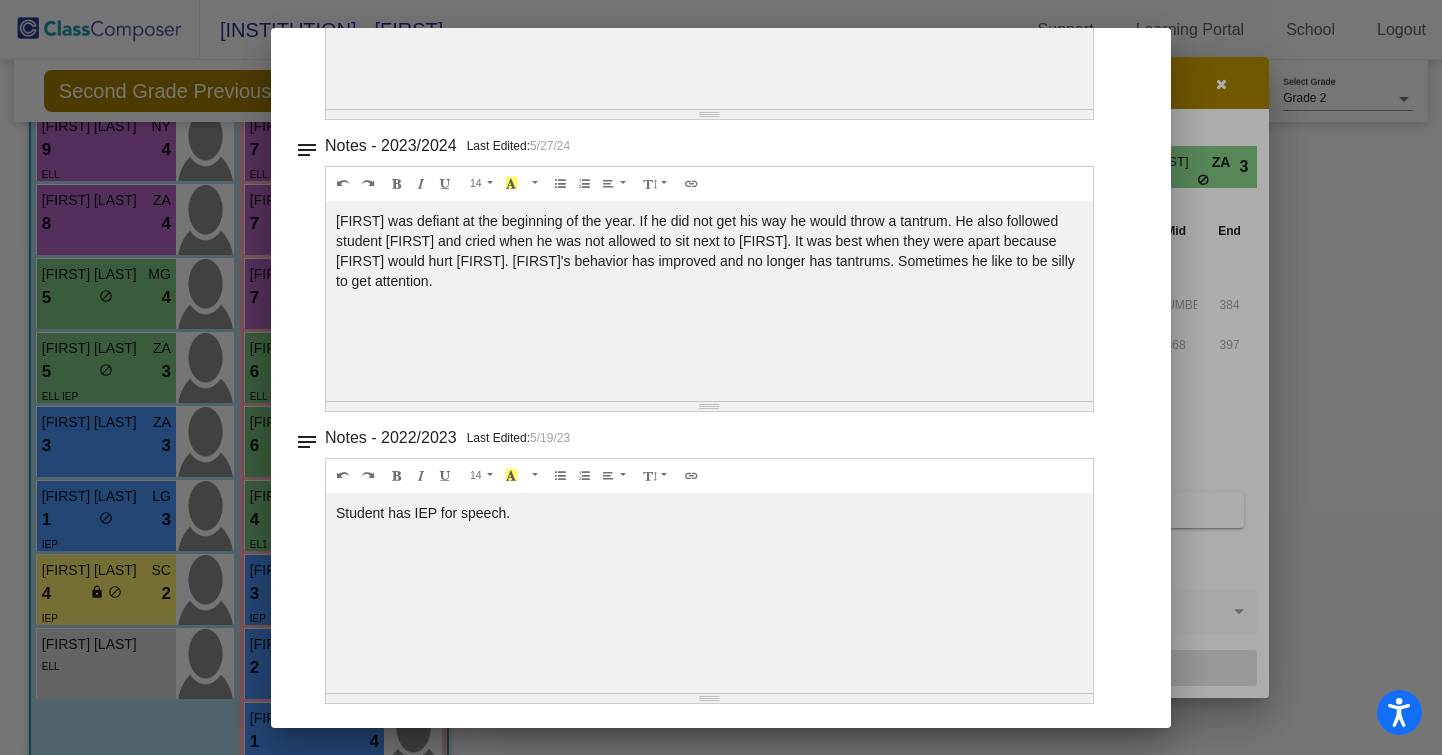 scroll, scrollTop: 0, scrollLeft: 0, axis: both 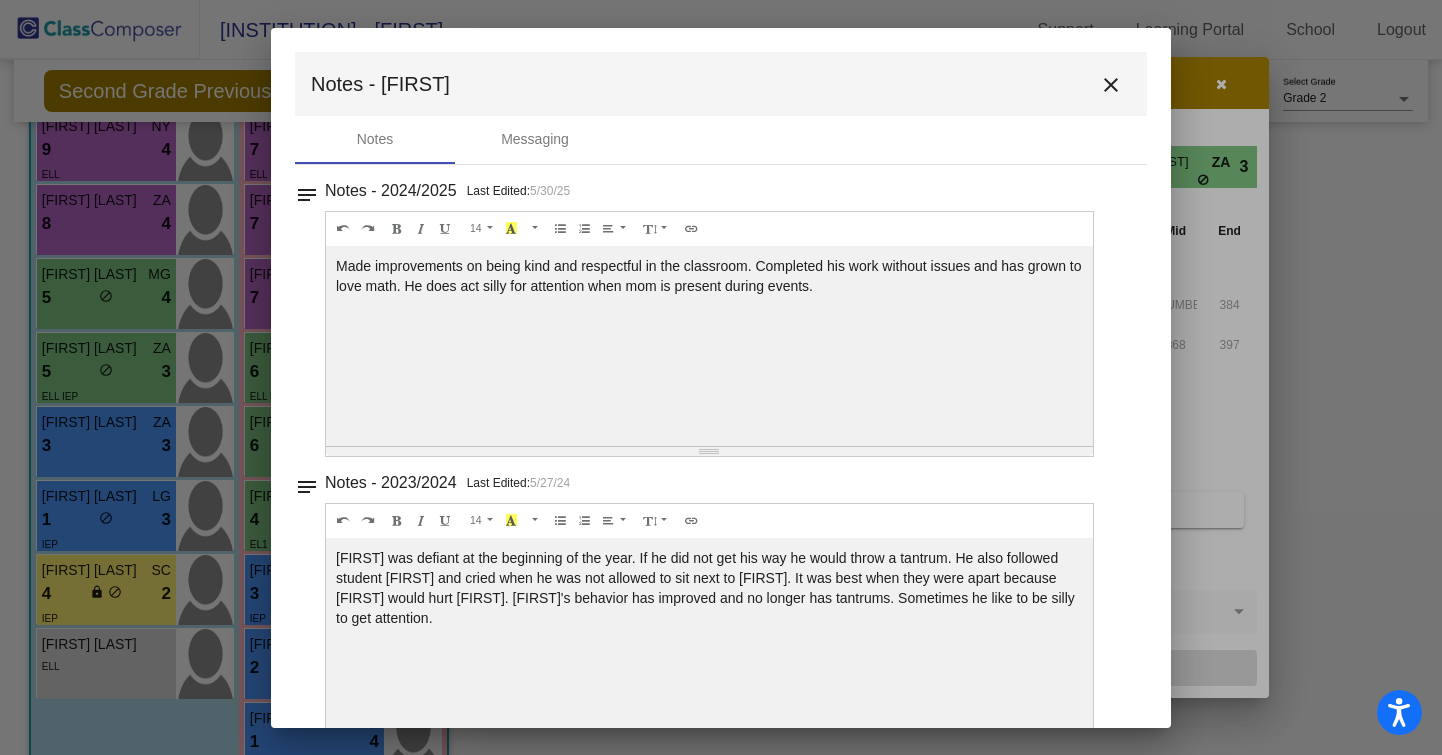 click on "close" at bounding box center [1111, 84] 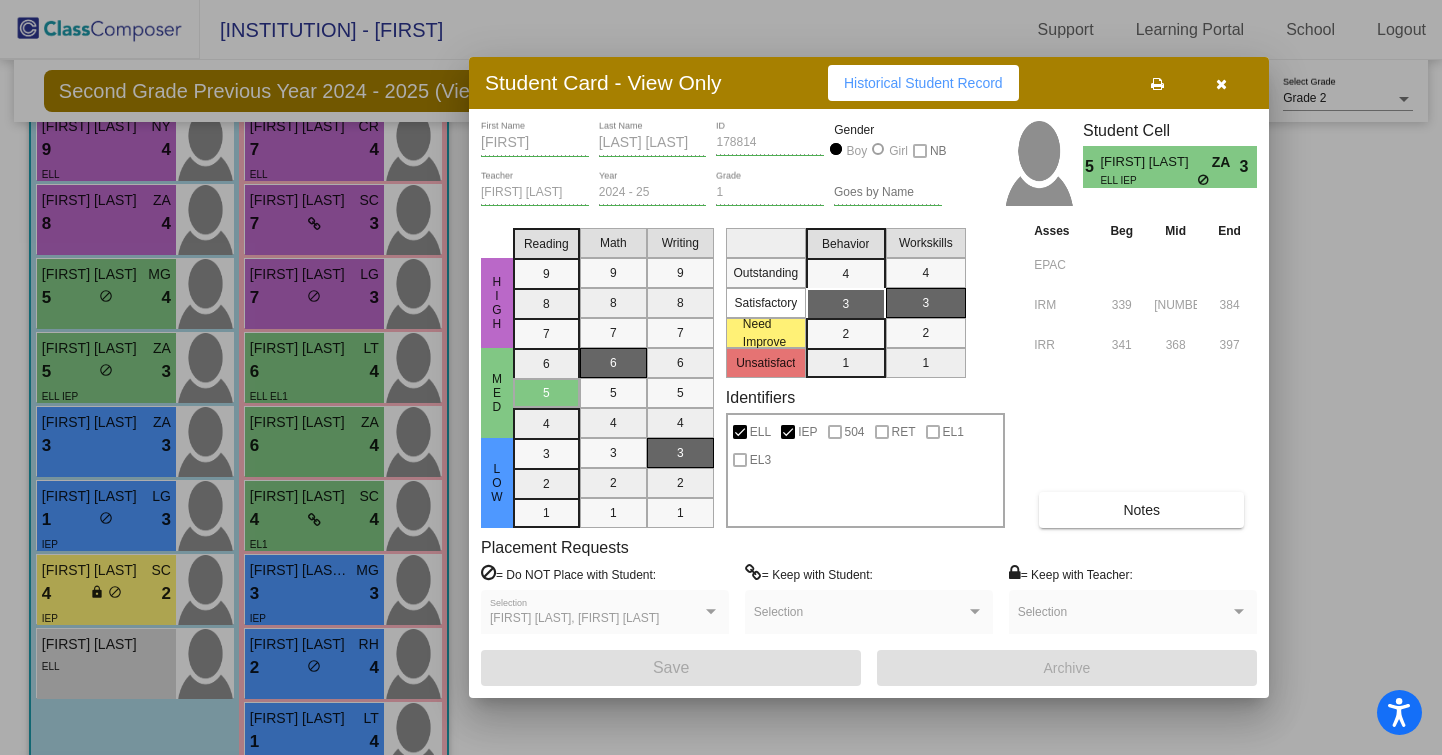 click at bounding box center [1221, 84] 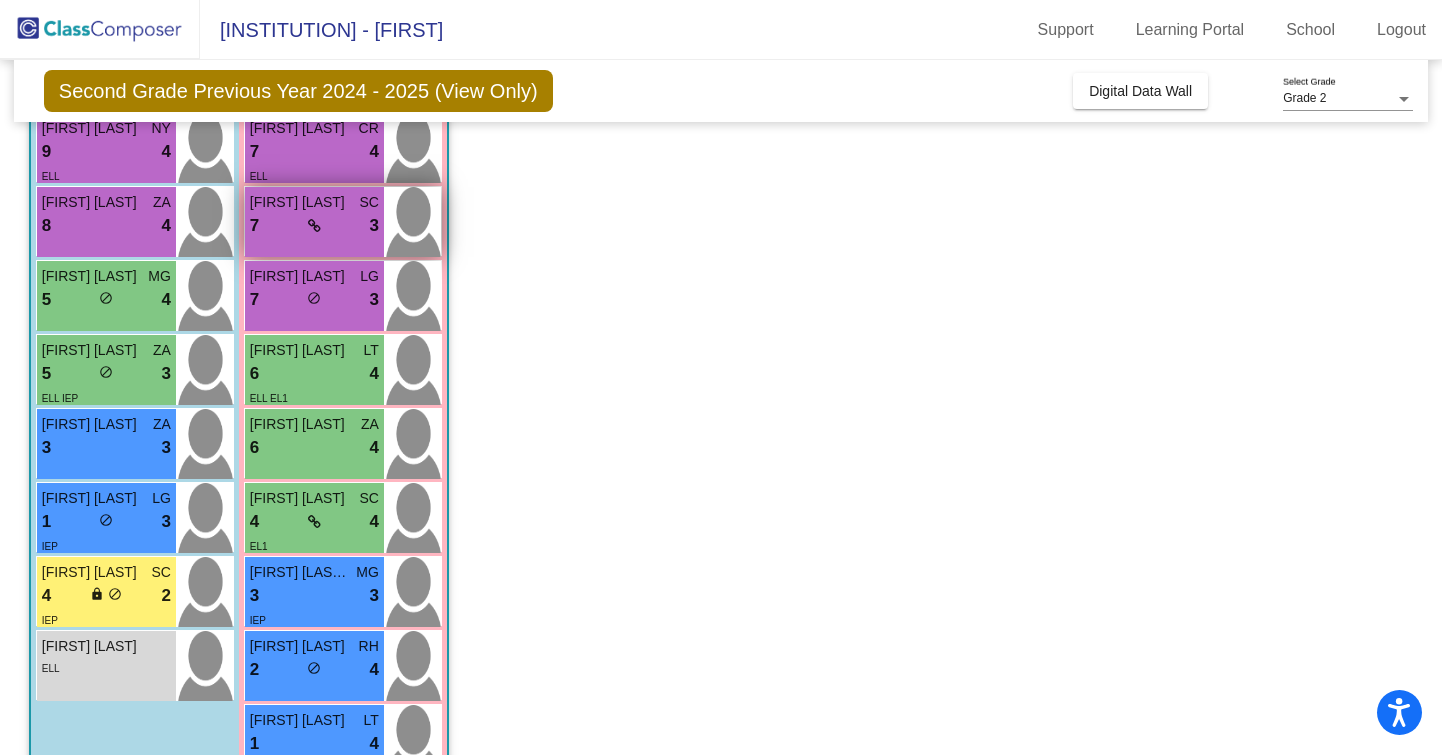scroll, scrollTop: 292, scrollLeft: 0, axis: vertical 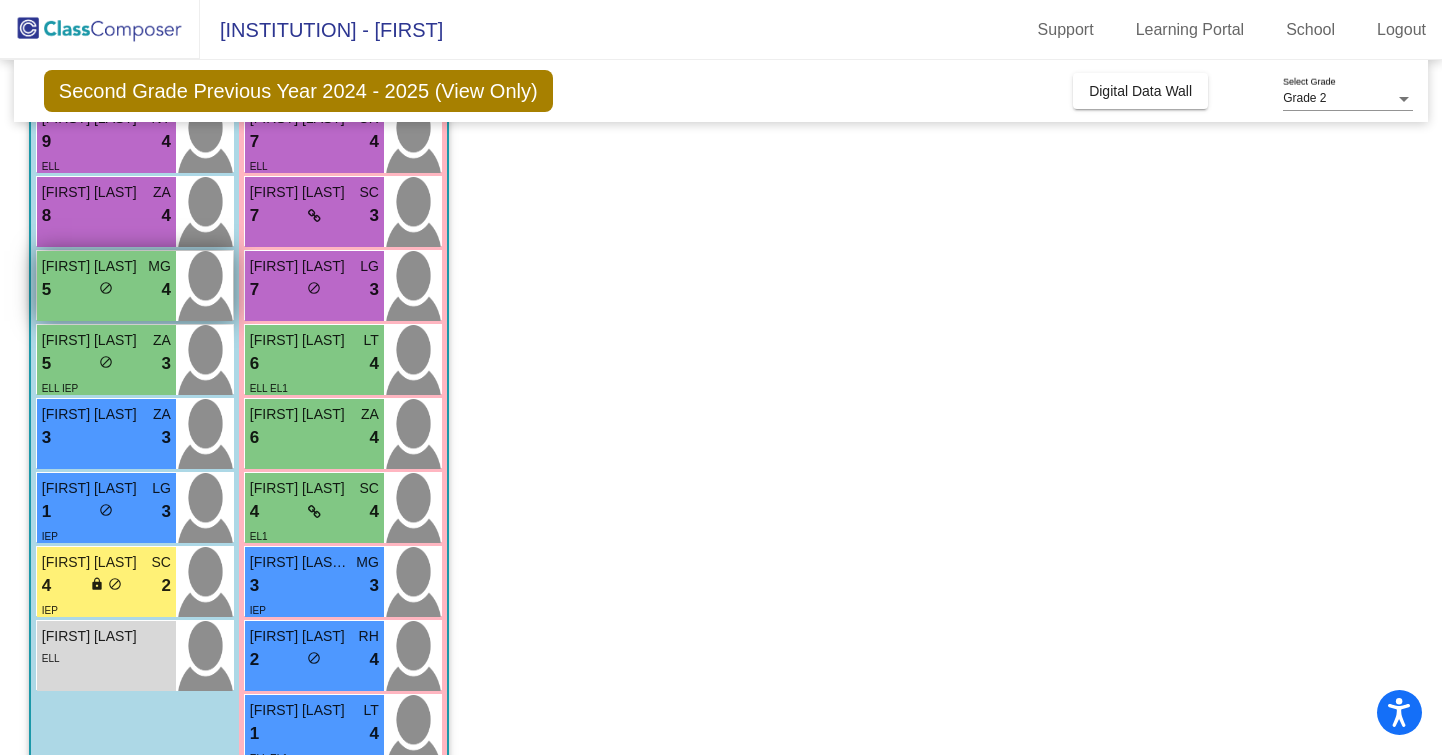 click on "[FIRST] [LAST] MG 5 lock do_not_disturb_alt 4" at bounding box center (106, 286) 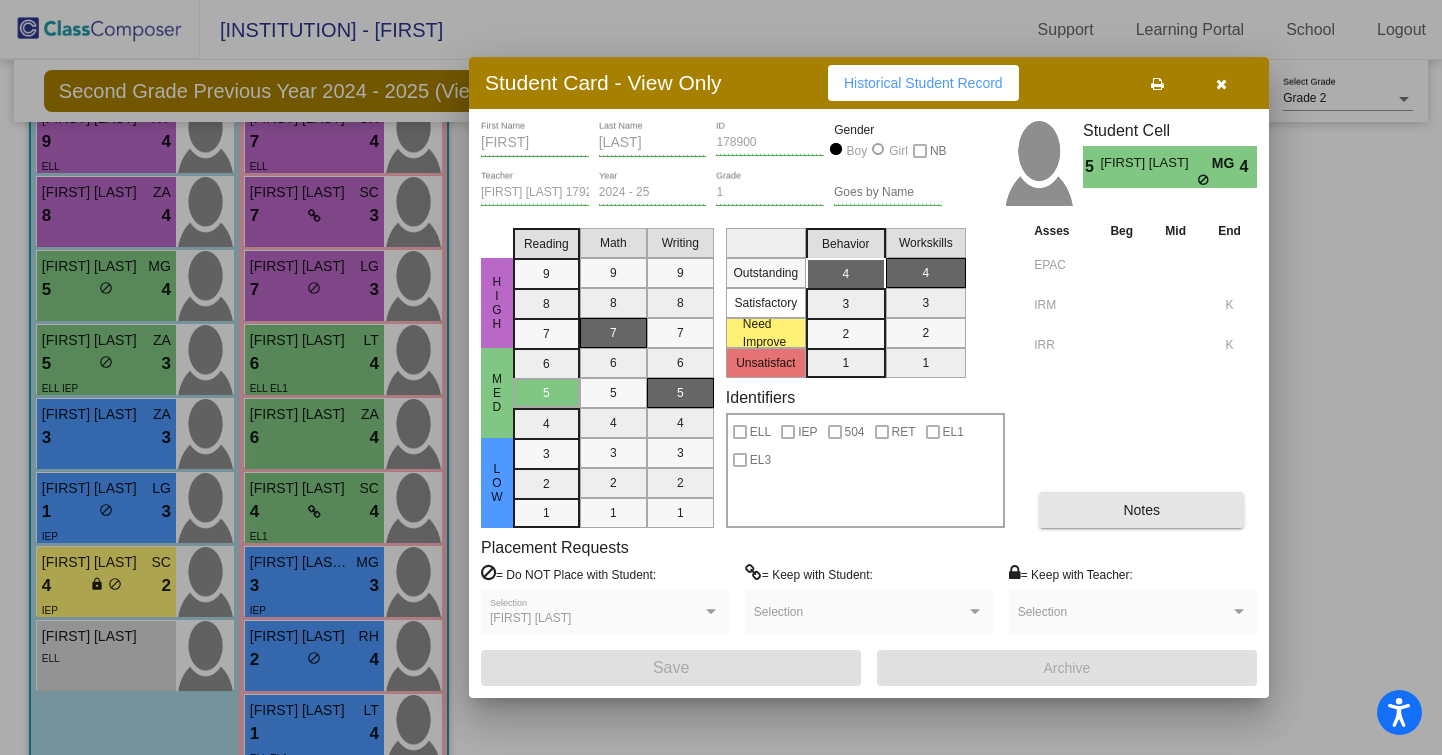 click on "Notes" at bounding box center (1141, 510) 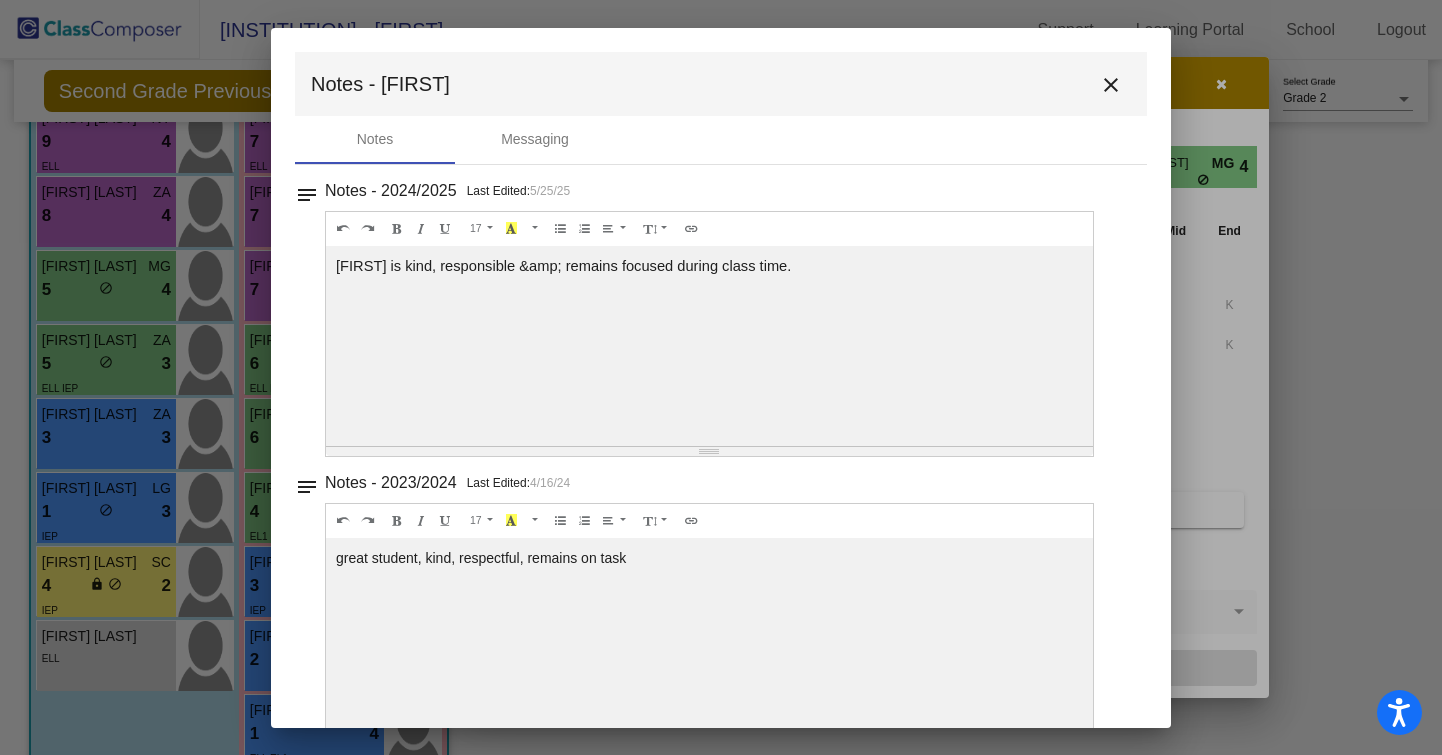 click on "Notes - [FIRST] close" at bounding box center [721, 84] 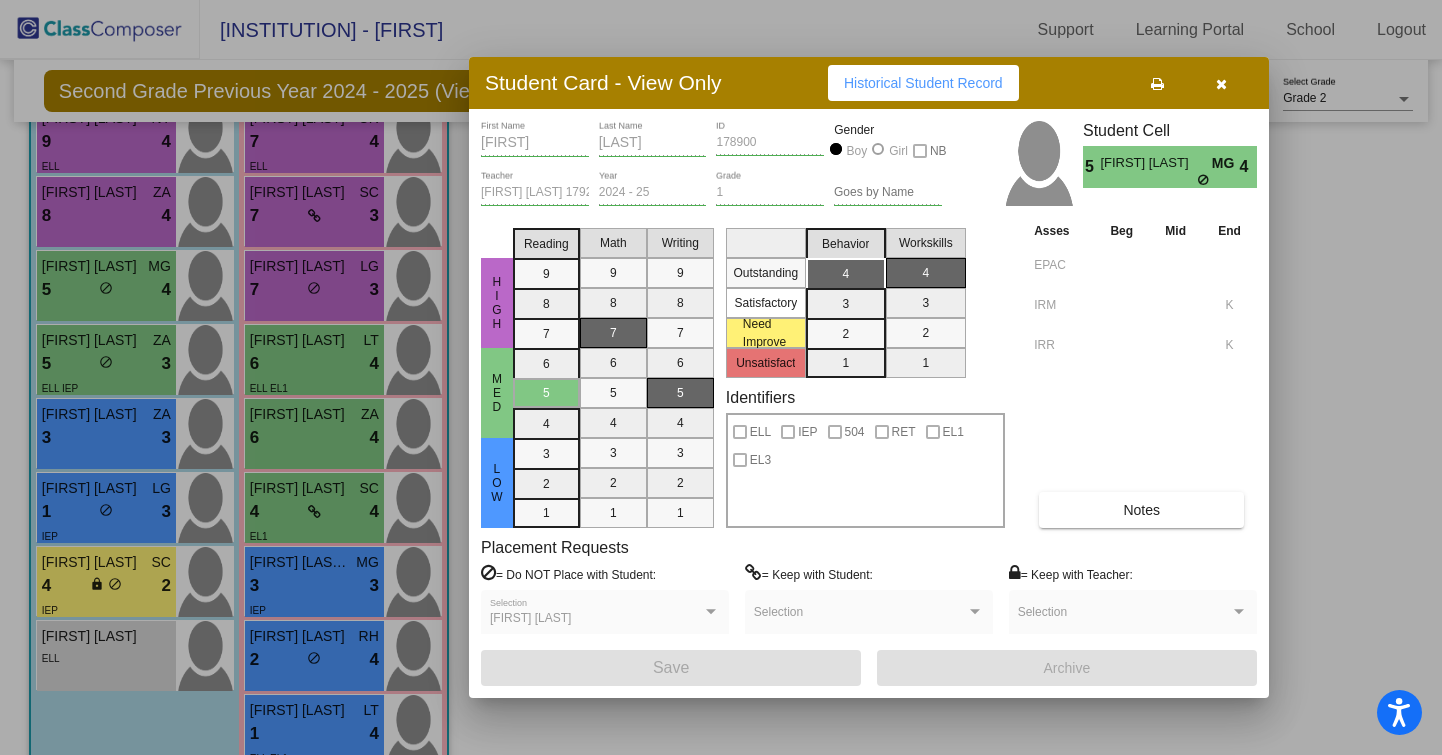 click at bounding box center (1221, 83) 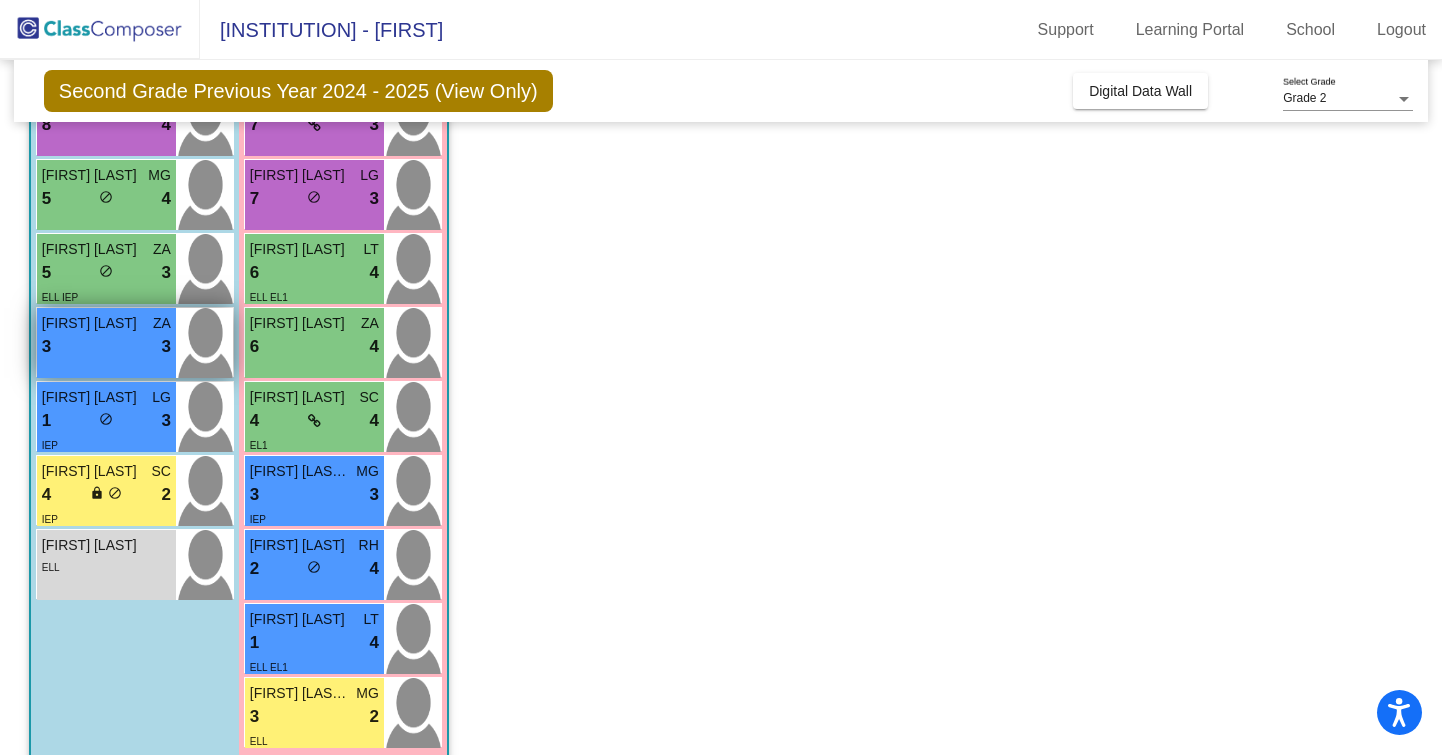 scroll, scrollTop: 384, scrollLeft: 0, axis: vertical 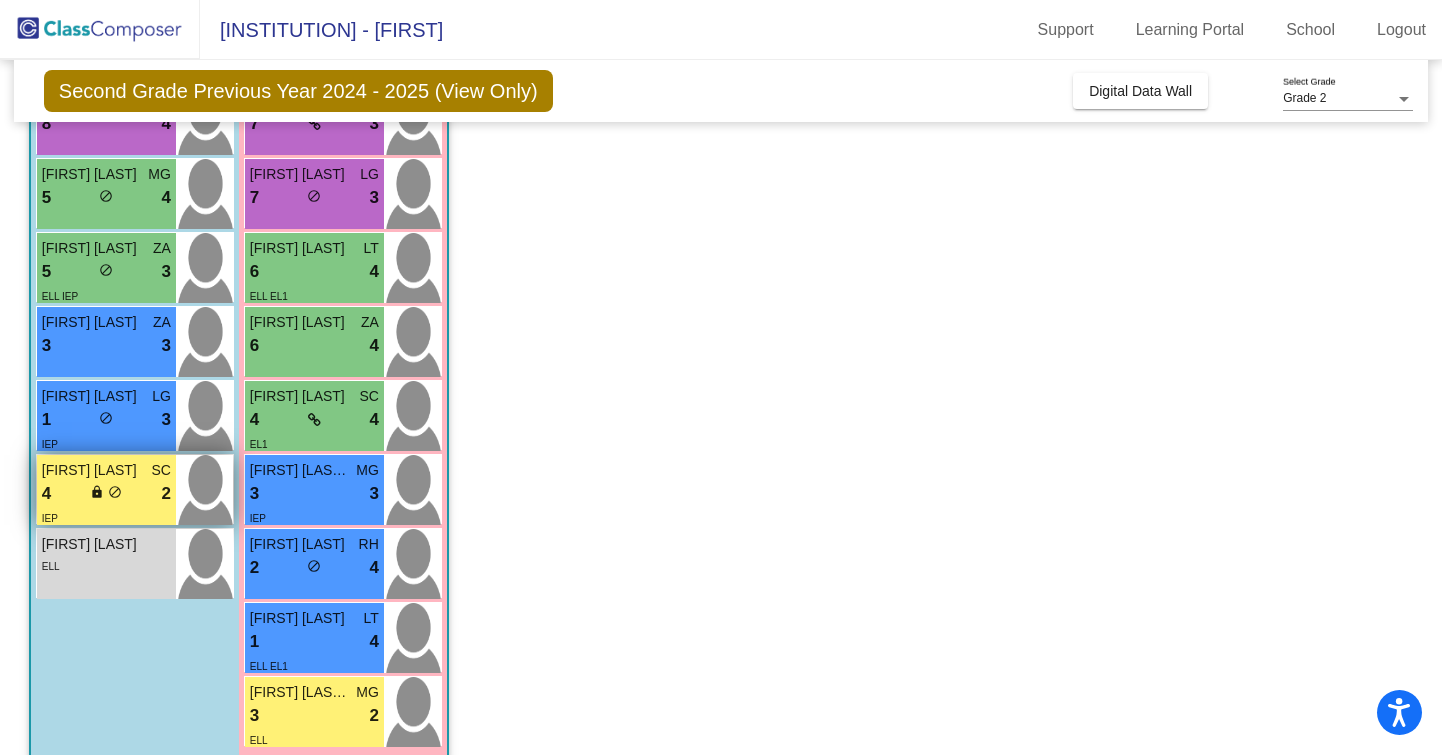 click on "4 lock do_not_disturb_alt 2" at bounding box center [106, 494] 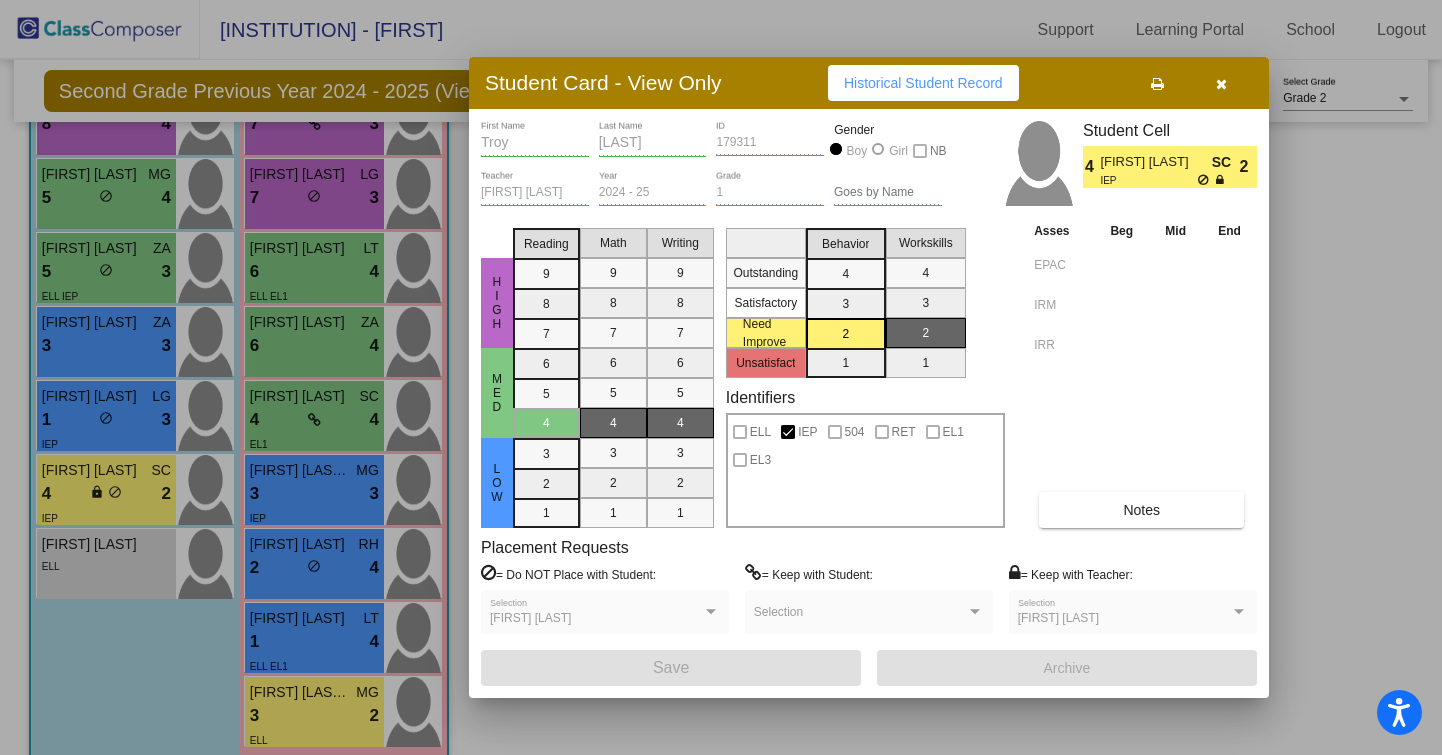 click at bounding box center [1221, 84] 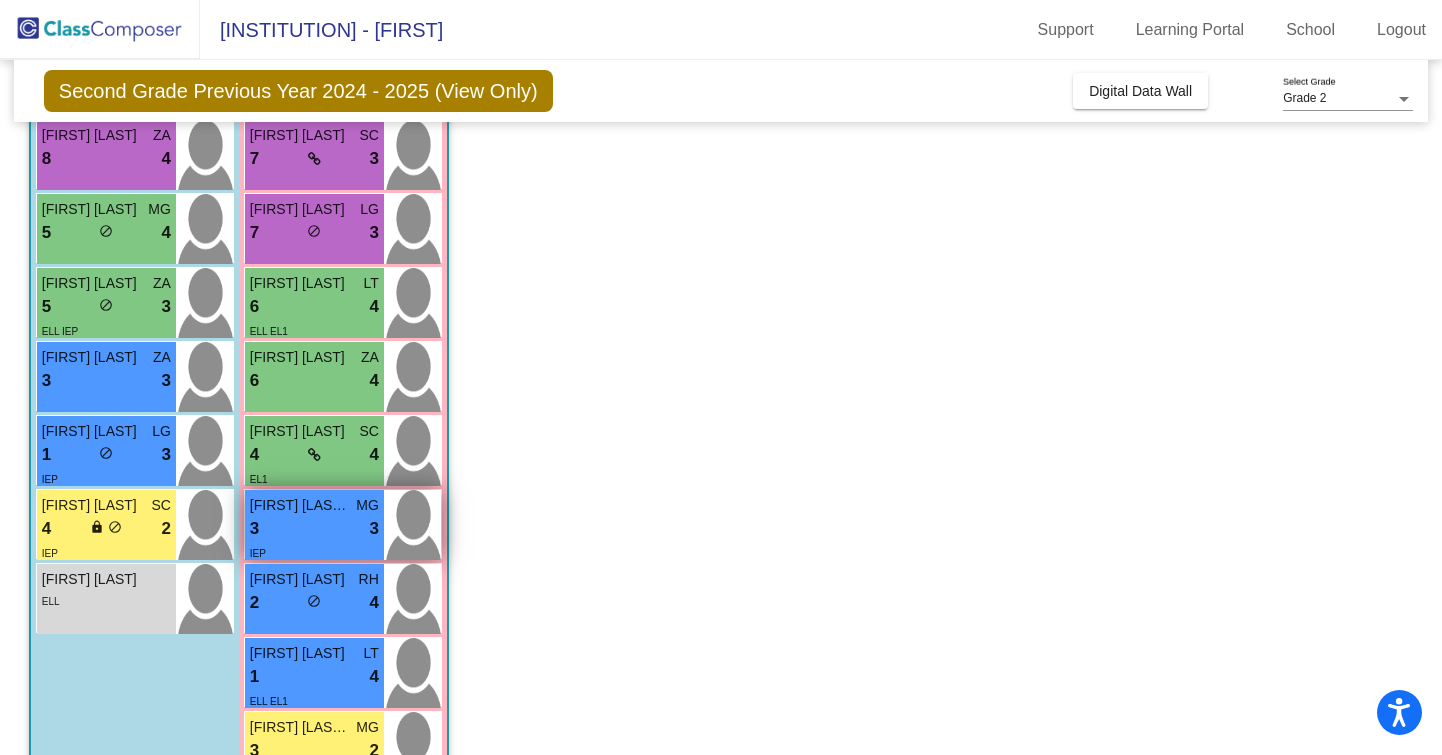 scroll, scrollTop: 411, scrollLeft: 0, axis: vertical 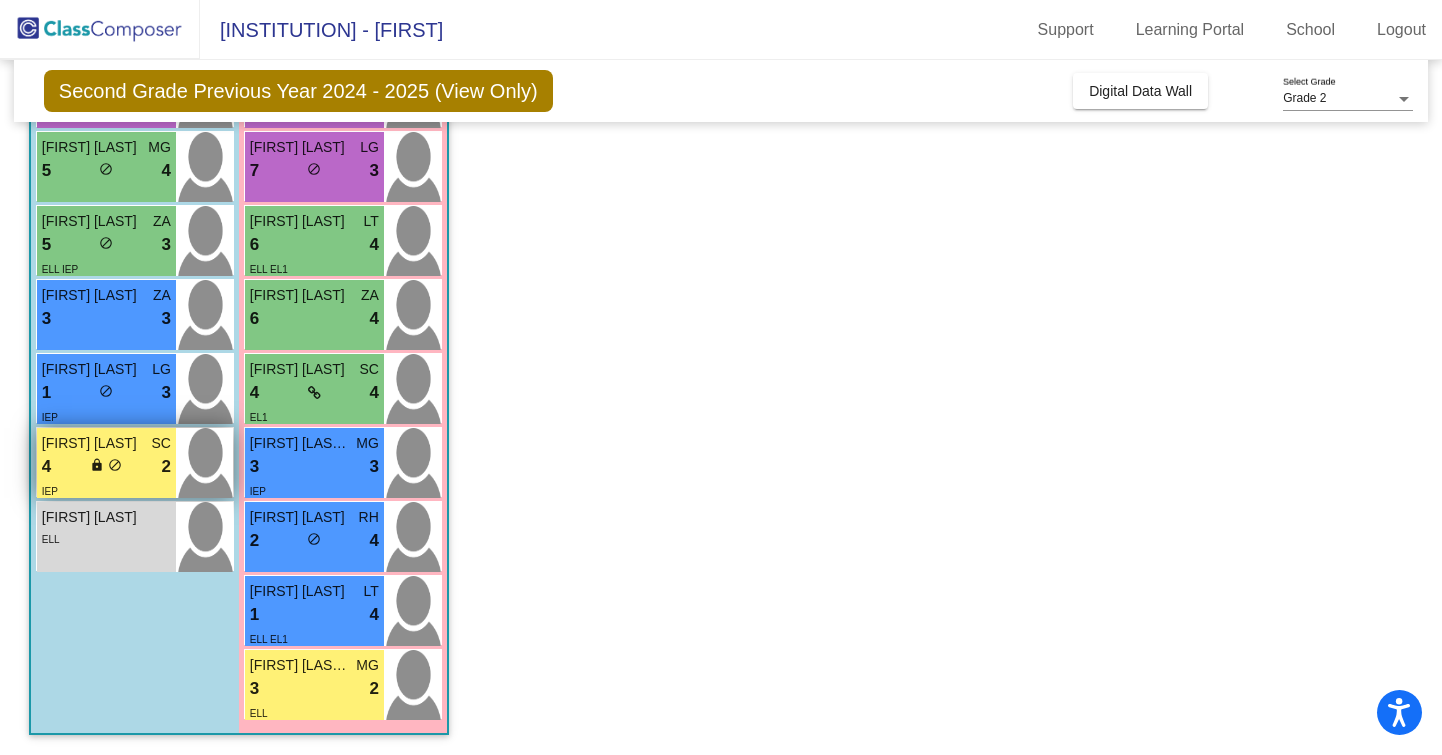 click on "[FIRST] [LAST] SC 4 lock do_not_disturb_alt 2 IEP" at bounding box center [106, 463] 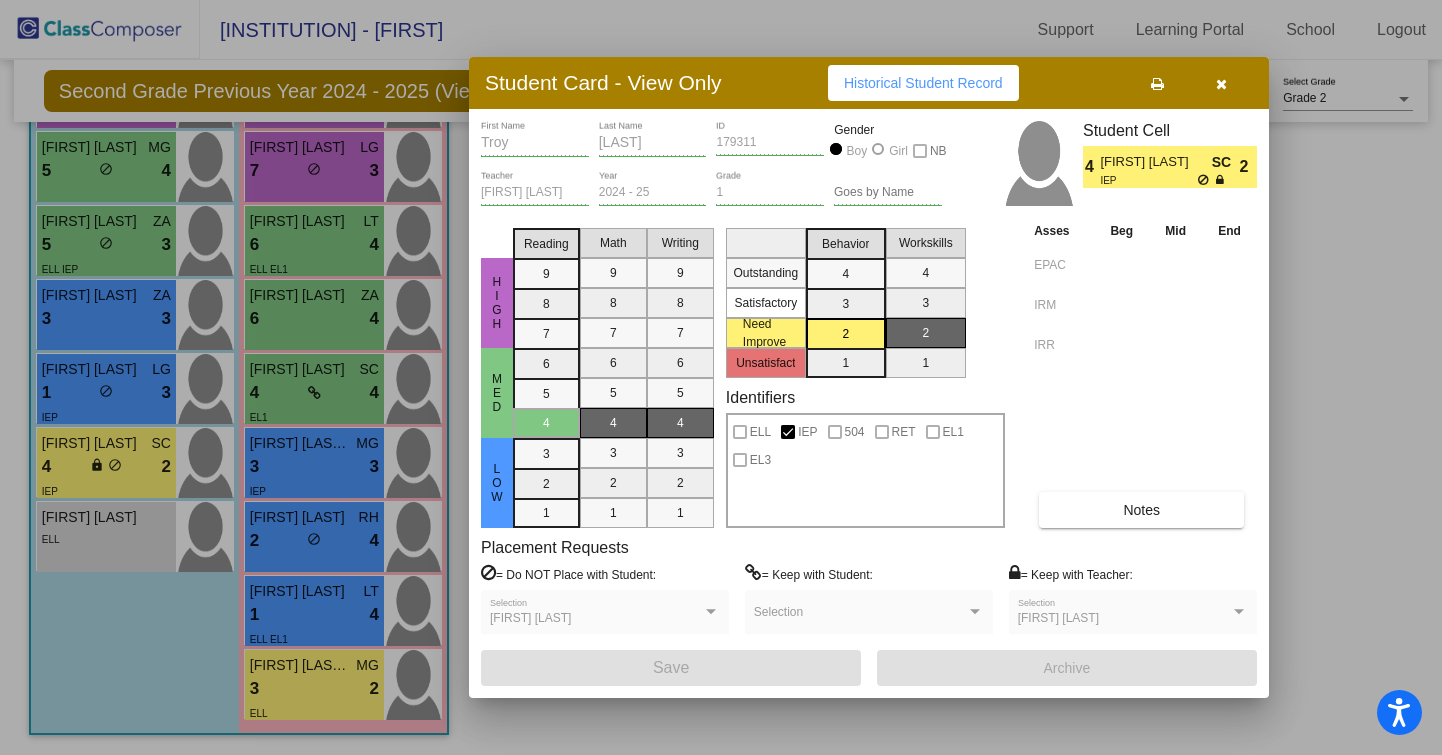 click on "Notes" at bounding box center (1141, 510) 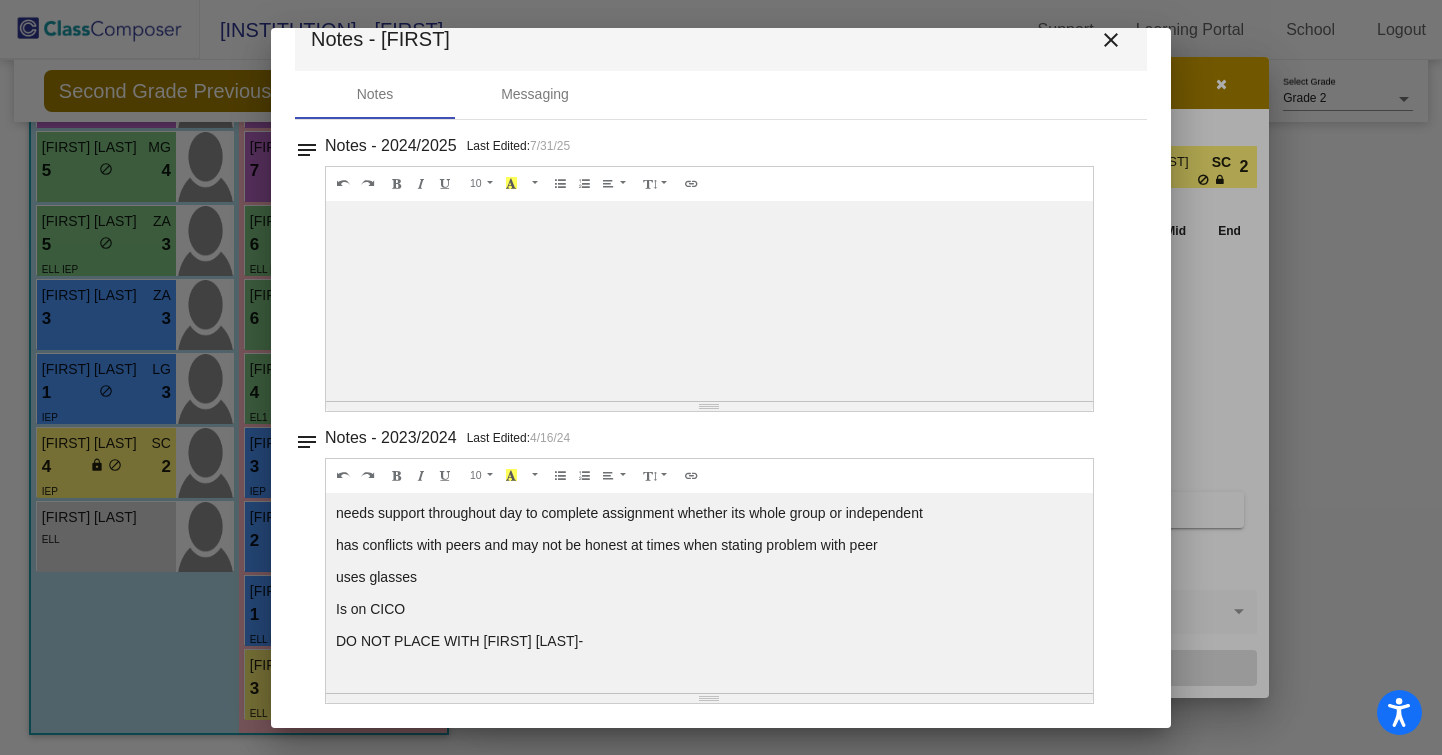 scroll, scrollTop: 0, scrollLeft: 0, axis: both 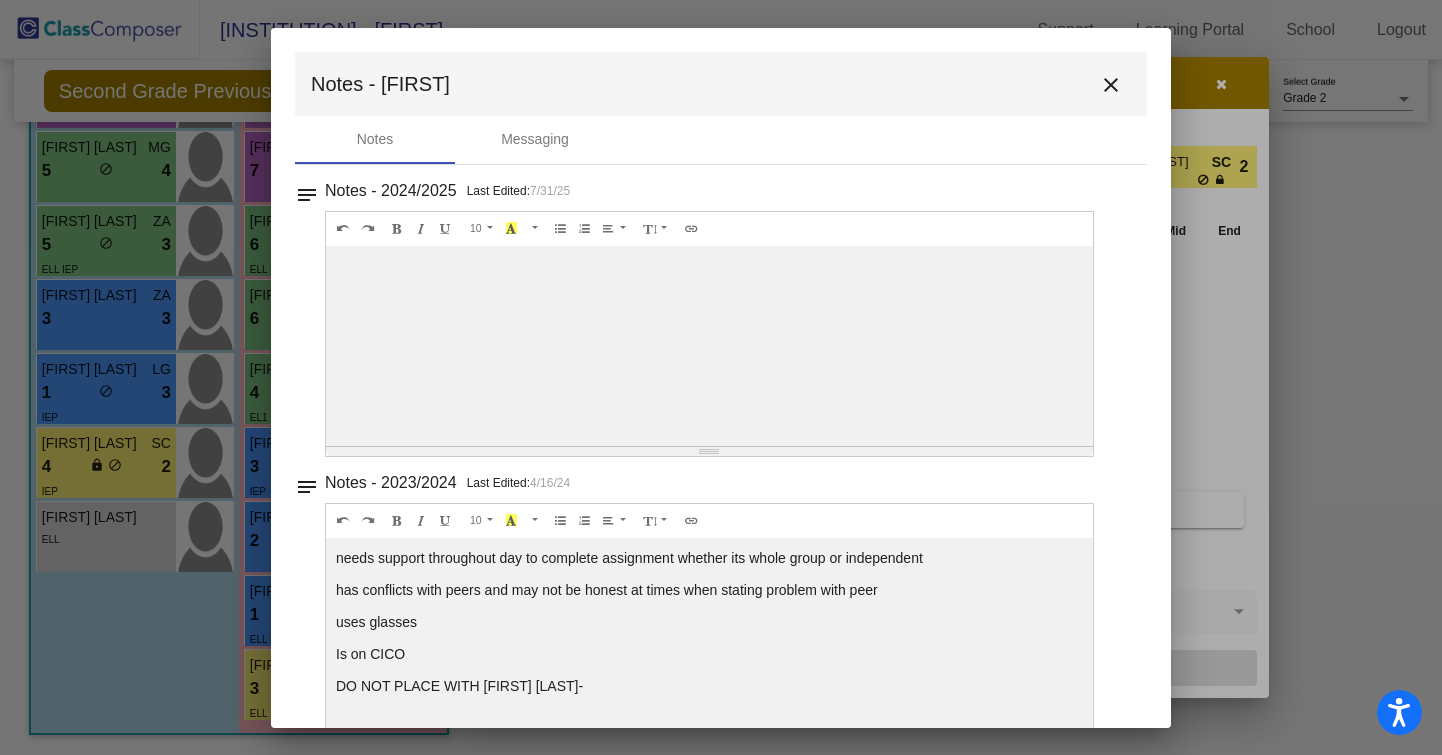 click on "close" at bounding box center (1111, 85) 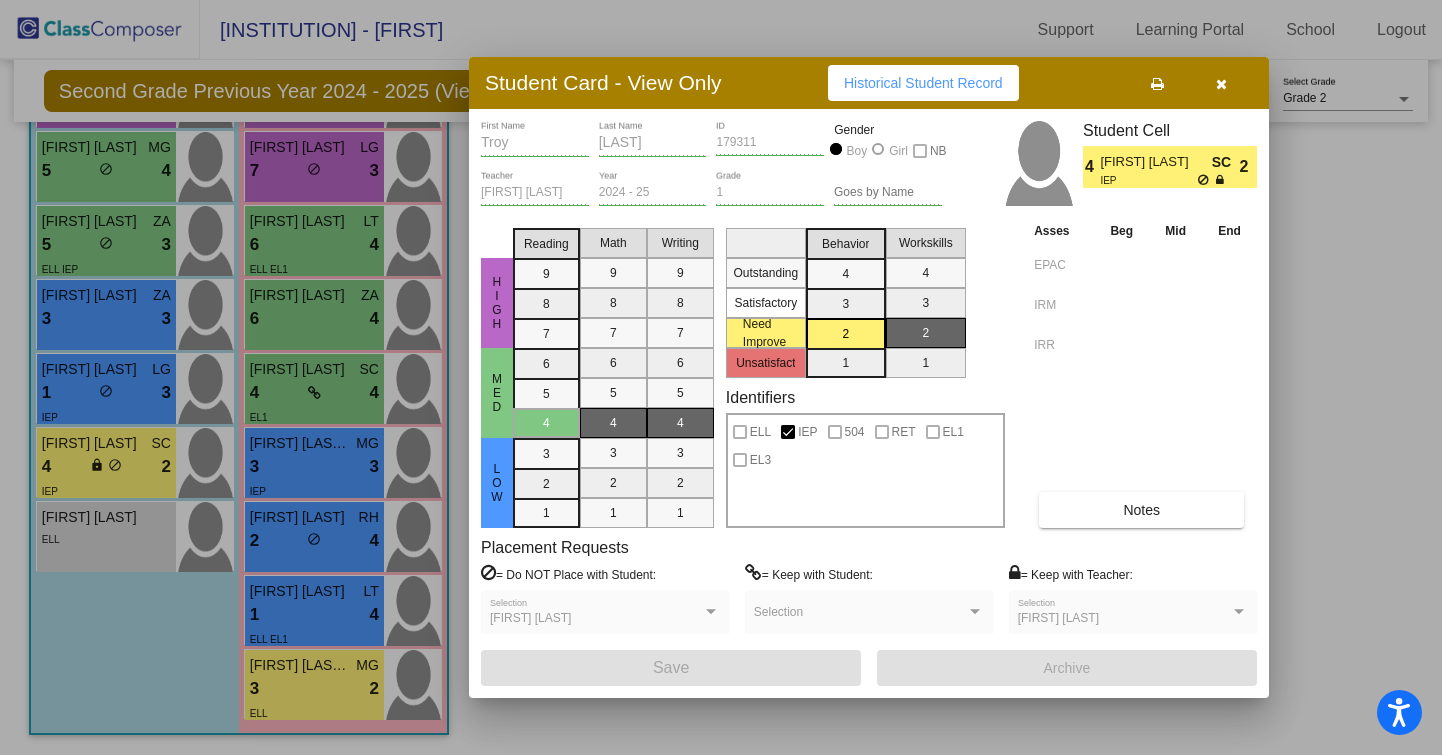 click at bounding box center (1221, 84) 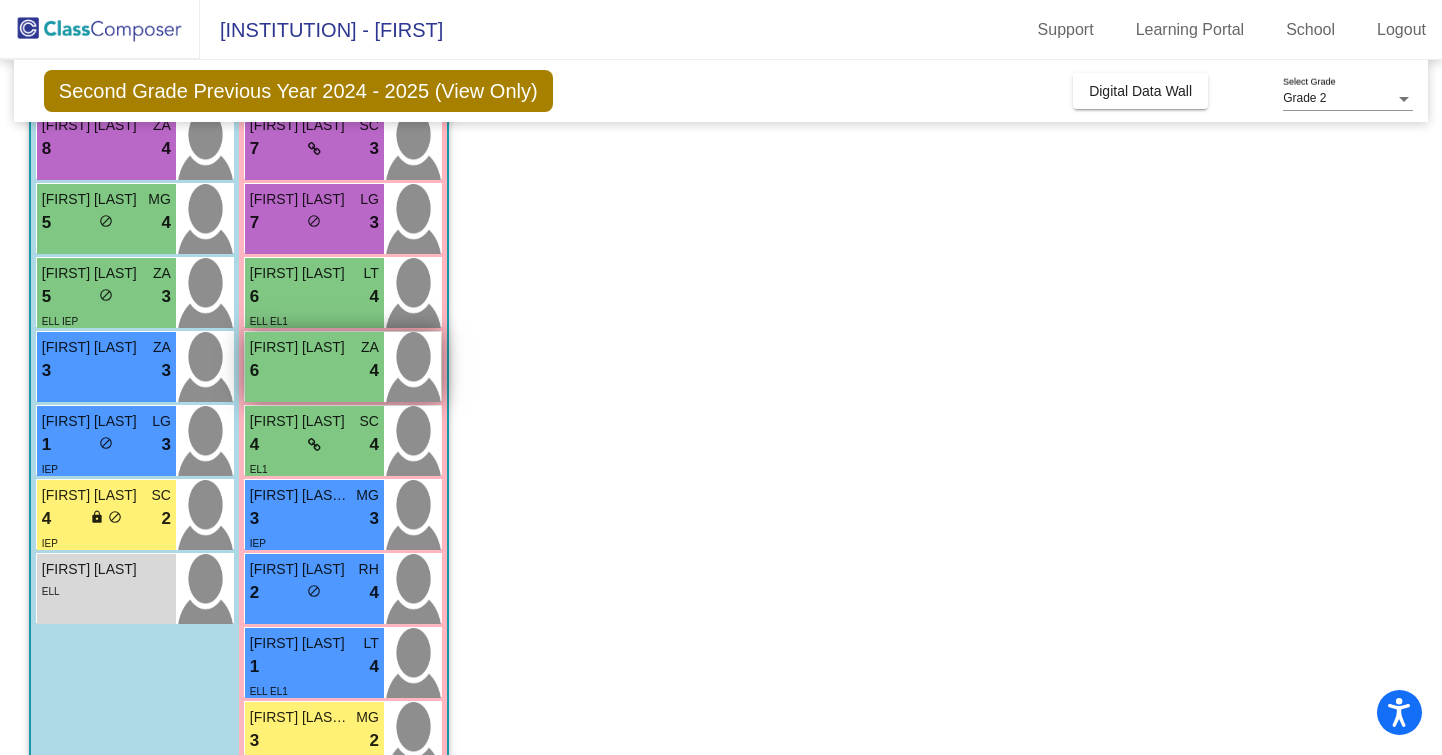 scroll, scrollTop: 411, scrollLeft: 0, axis: vertical 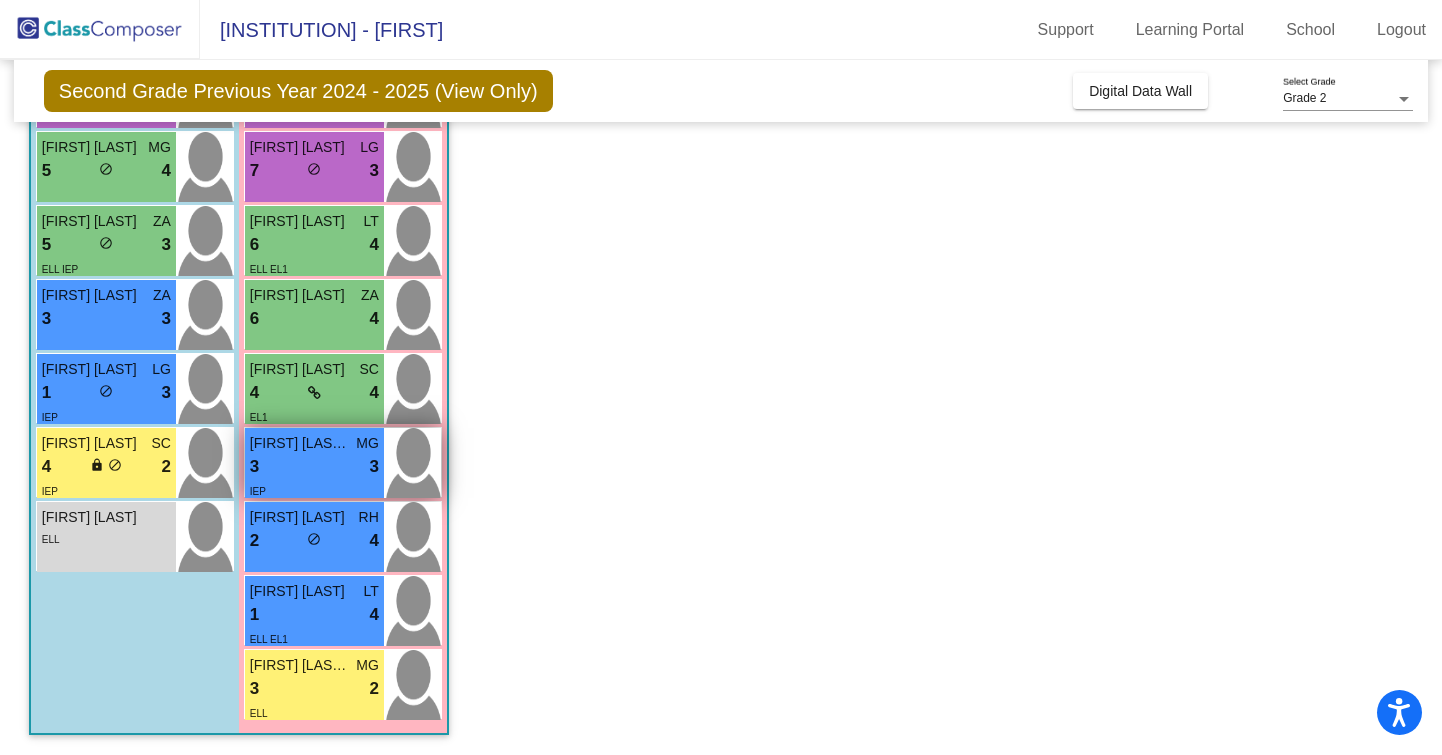 click on "IEP" at bounding box center [314, 490] 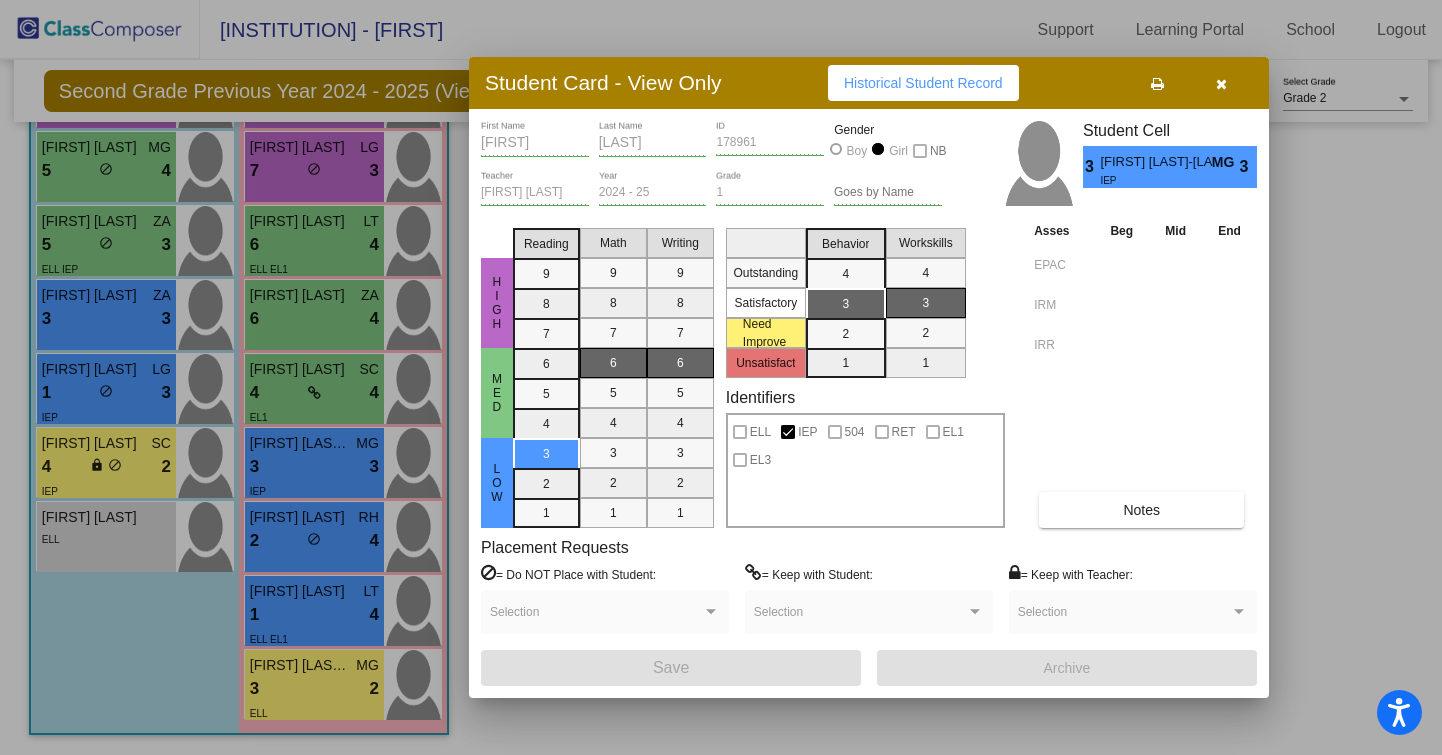 click on "Notes" at bounding box center (1141, 510) 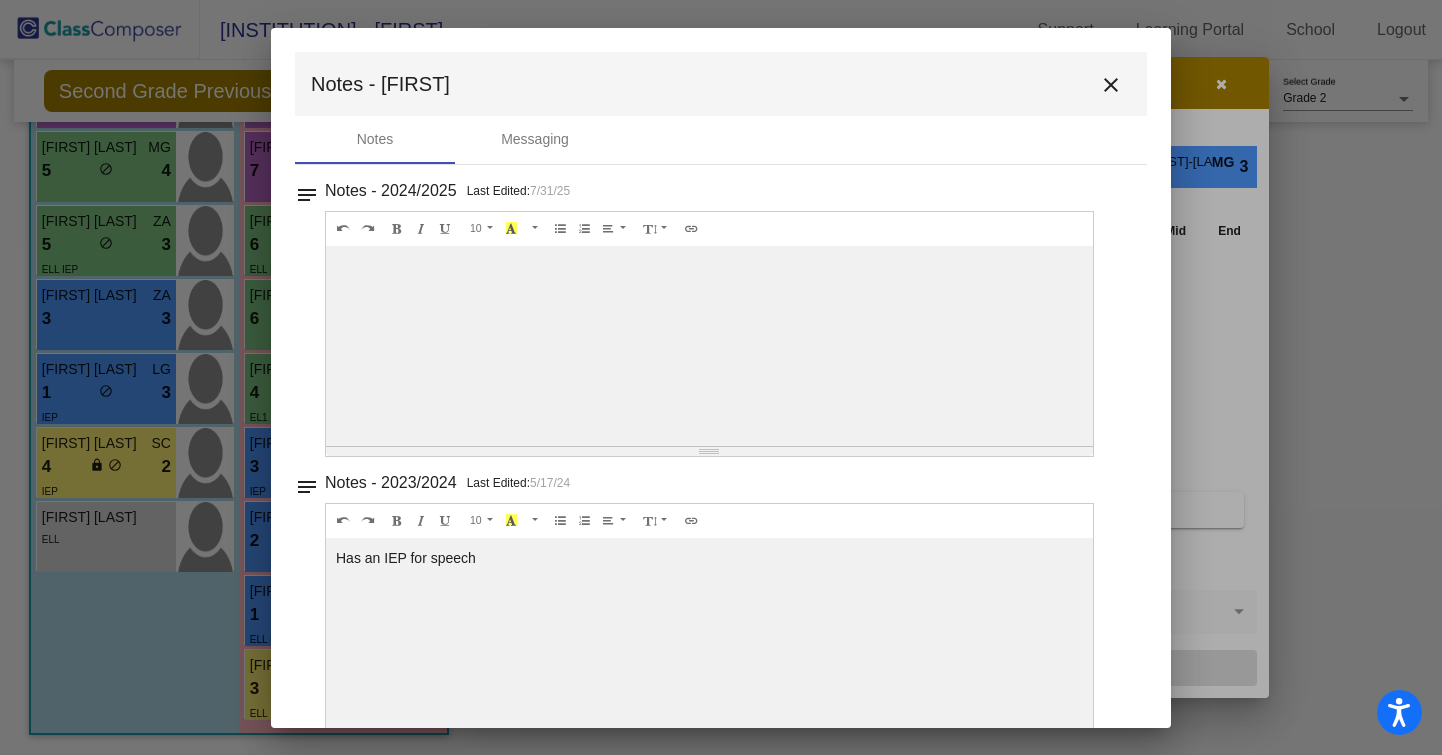 click on "close" at bounding box center (1111, 85) 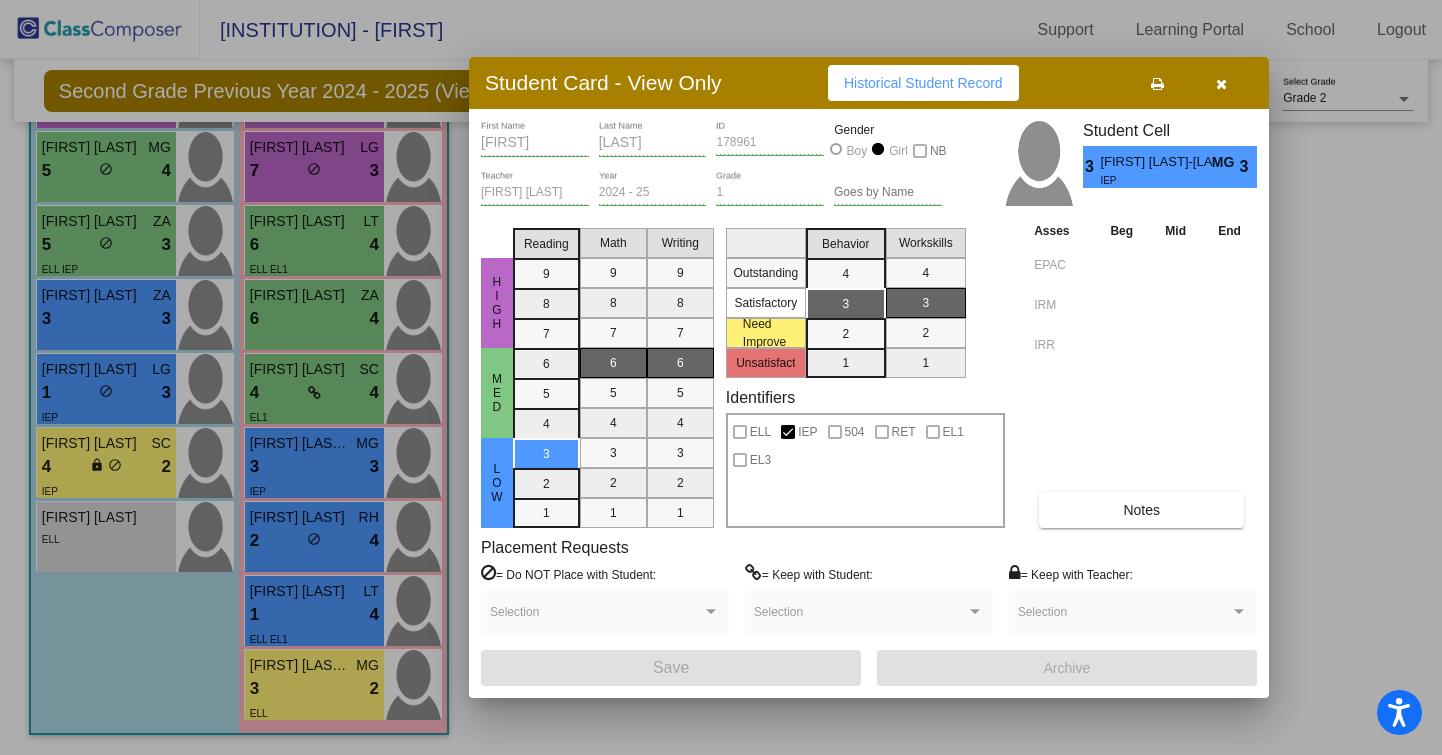click at bounding box center [1221, 83] 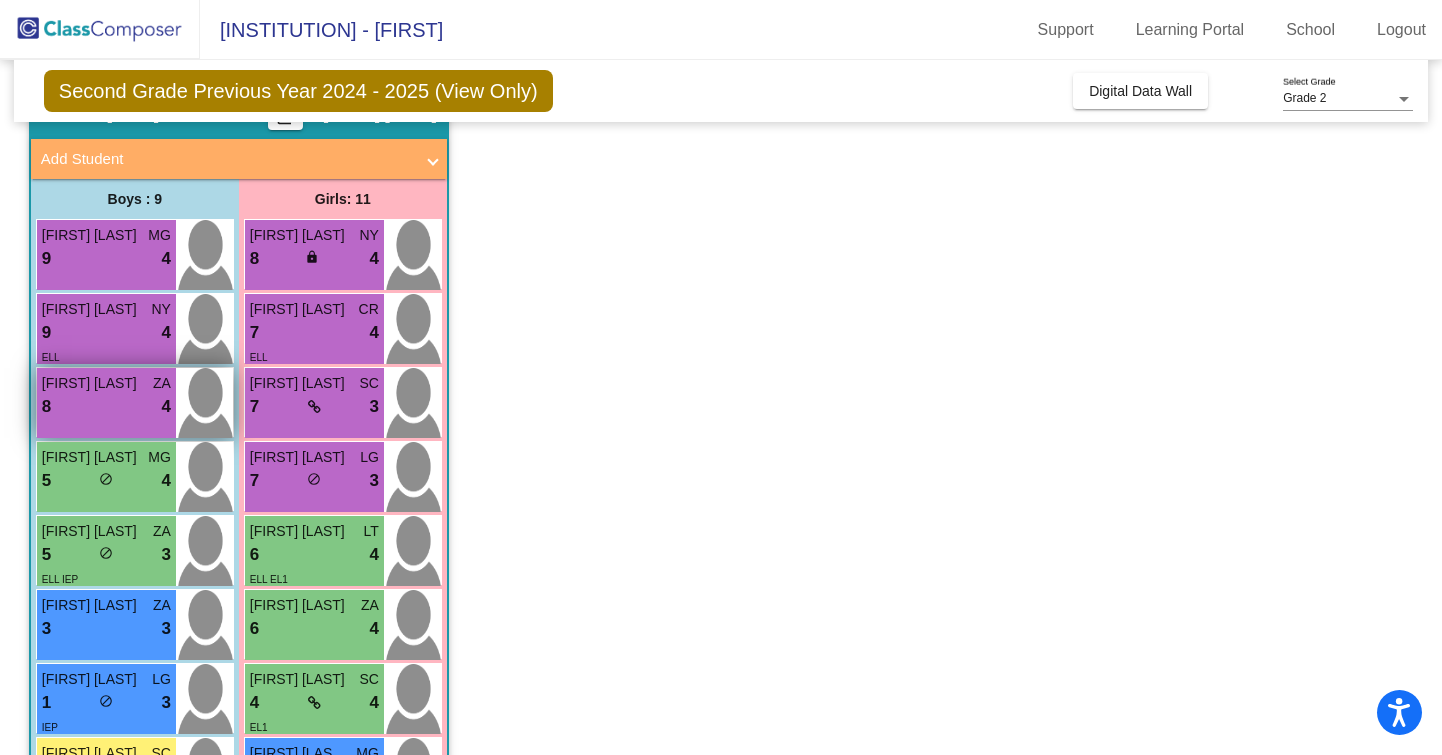 scroll, scrollTop: 102, scrollLeft: 0, axis: vertical 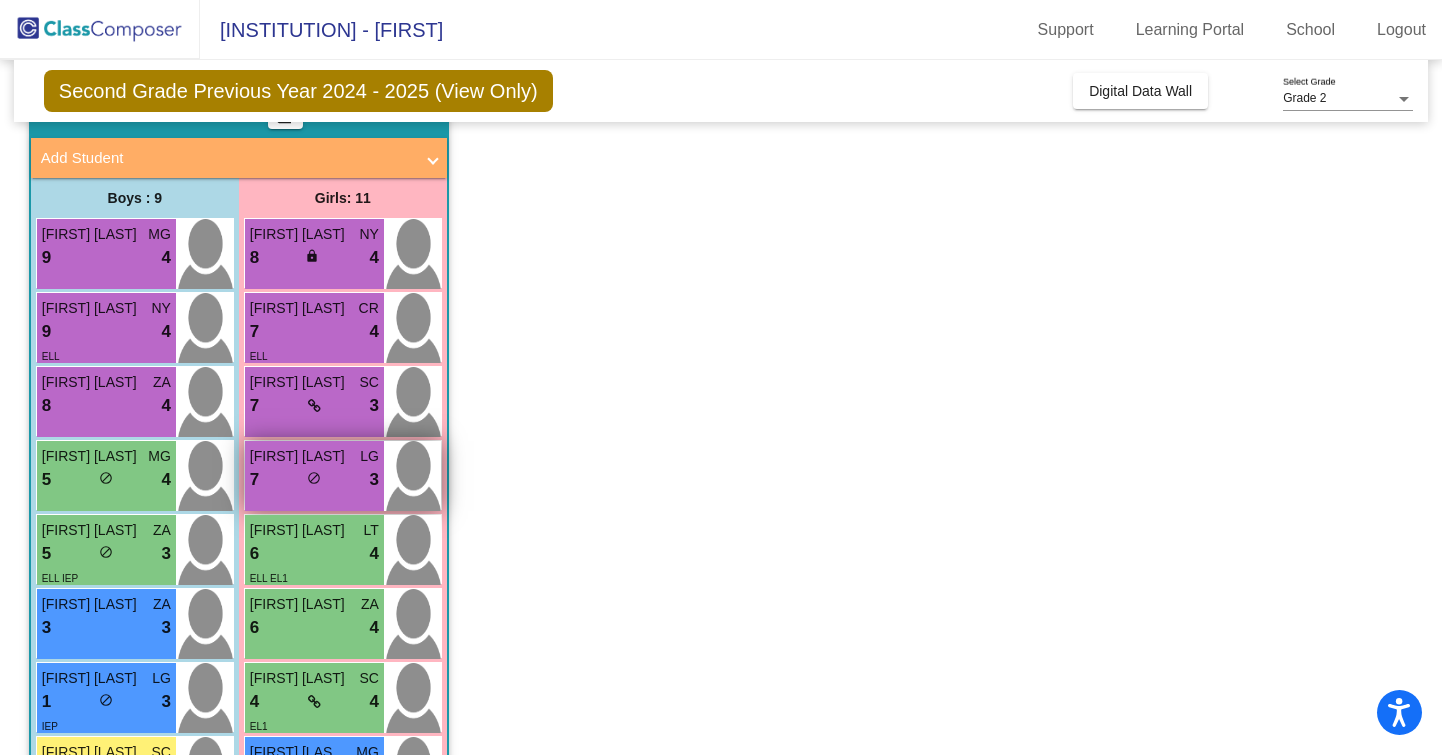 click on "[FIRST] [LAST]" at bounding box center (300, 456) 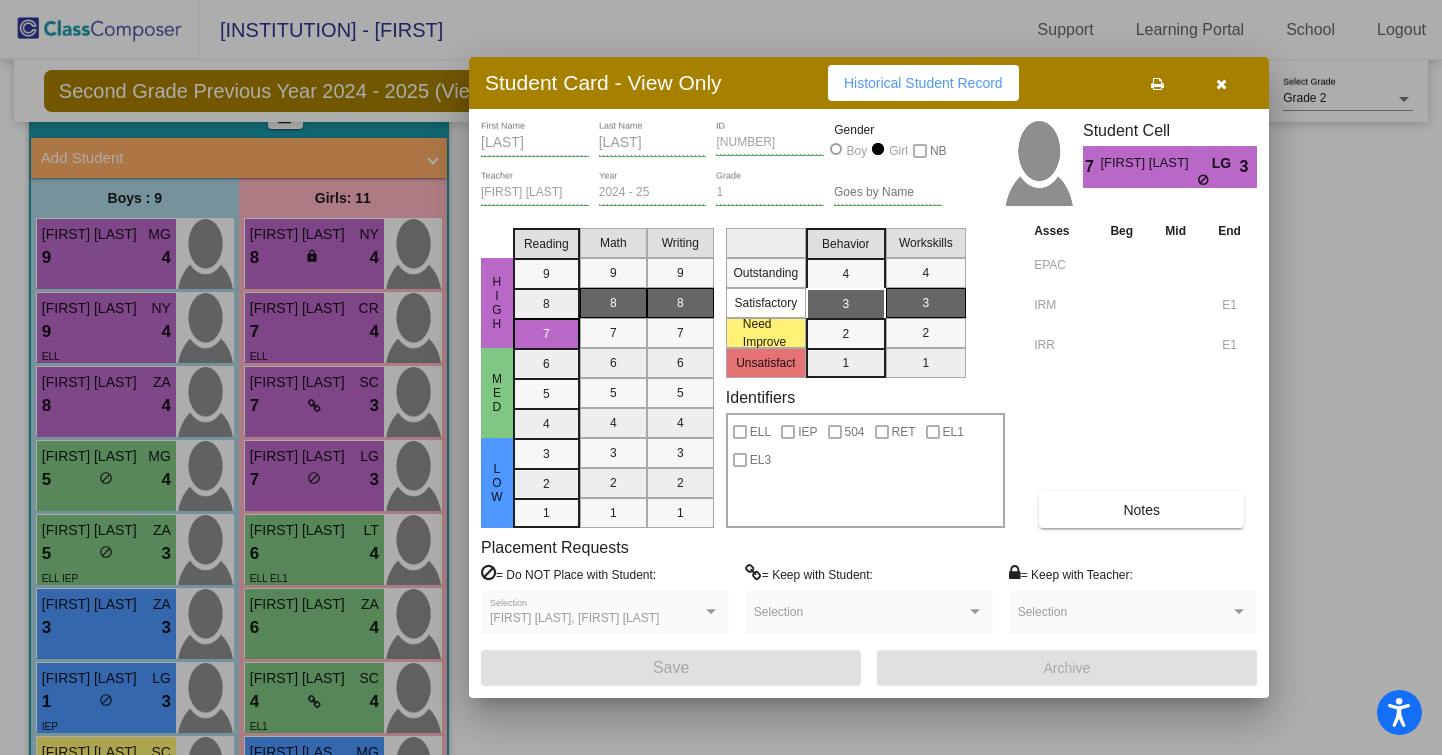 click at bounding box center [1221, 83] 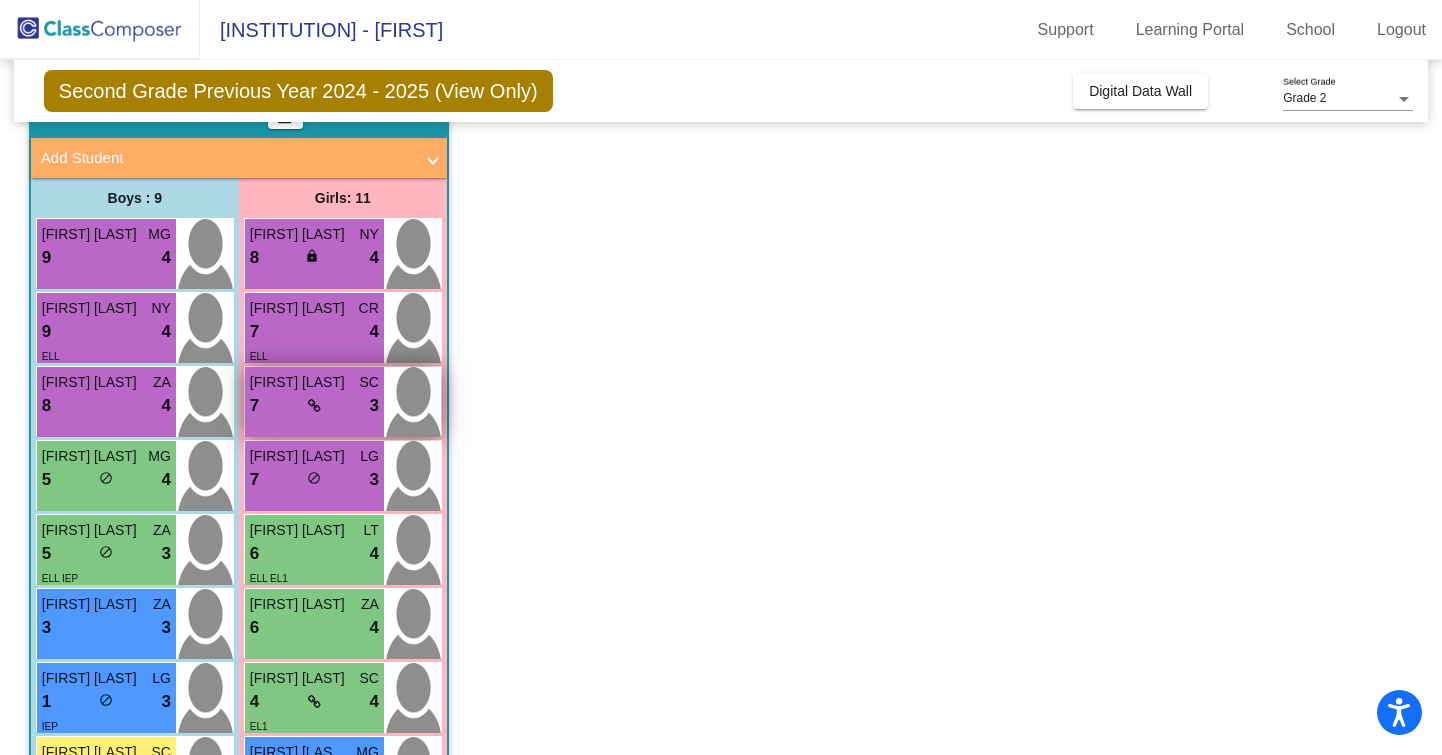 click on "7 lock do_not_disturb_alt 3" at bounding box center [314, 406] 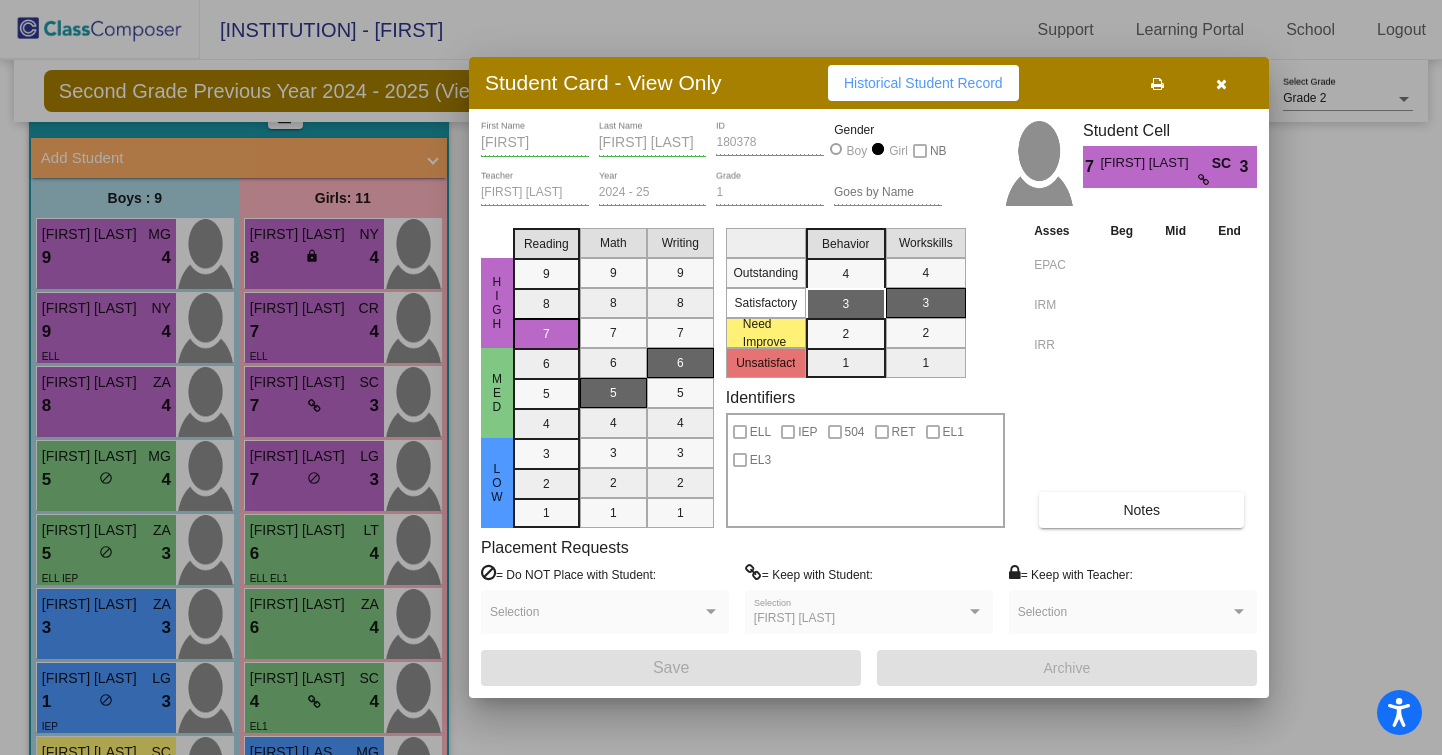 click at bounding box center [1221, 84] 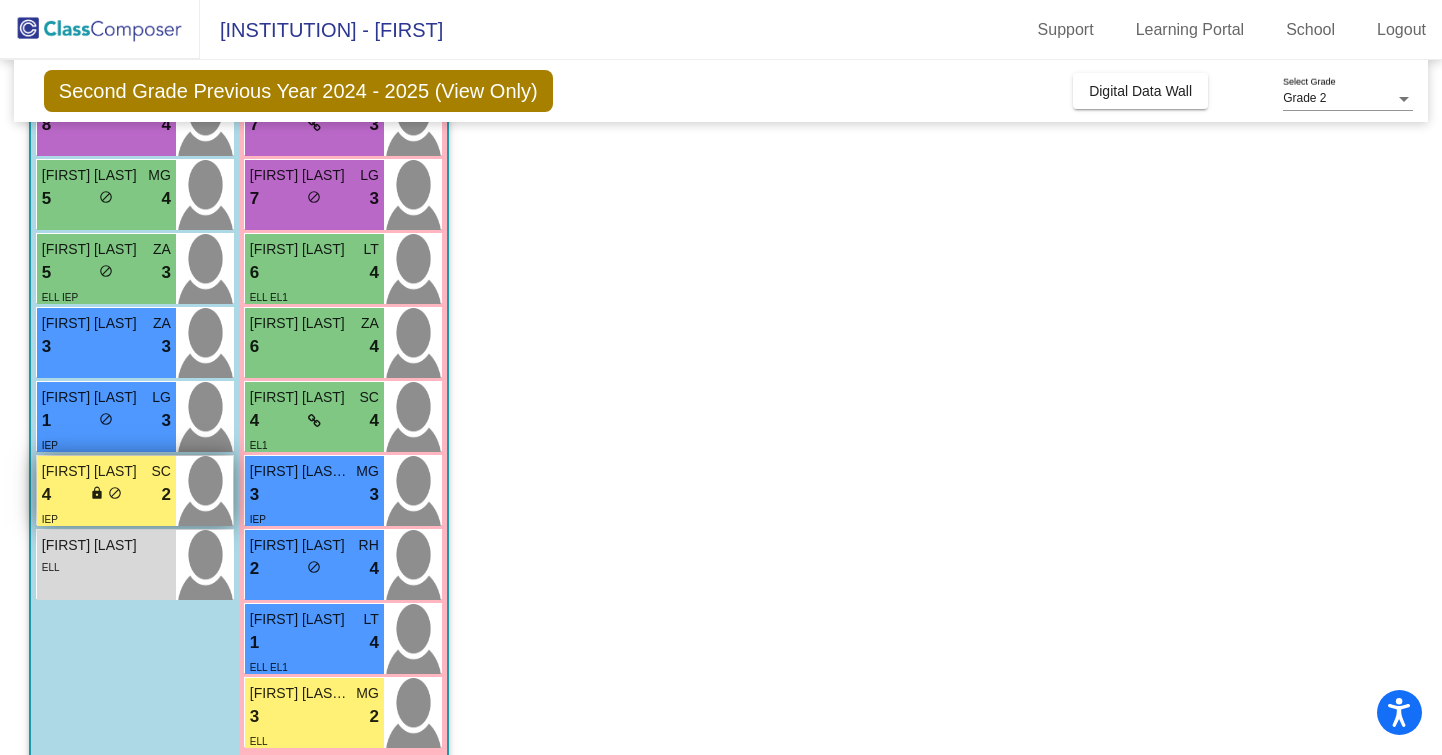 scroll, scrollTop: 380, scrollLeft: 0, axis: vertical 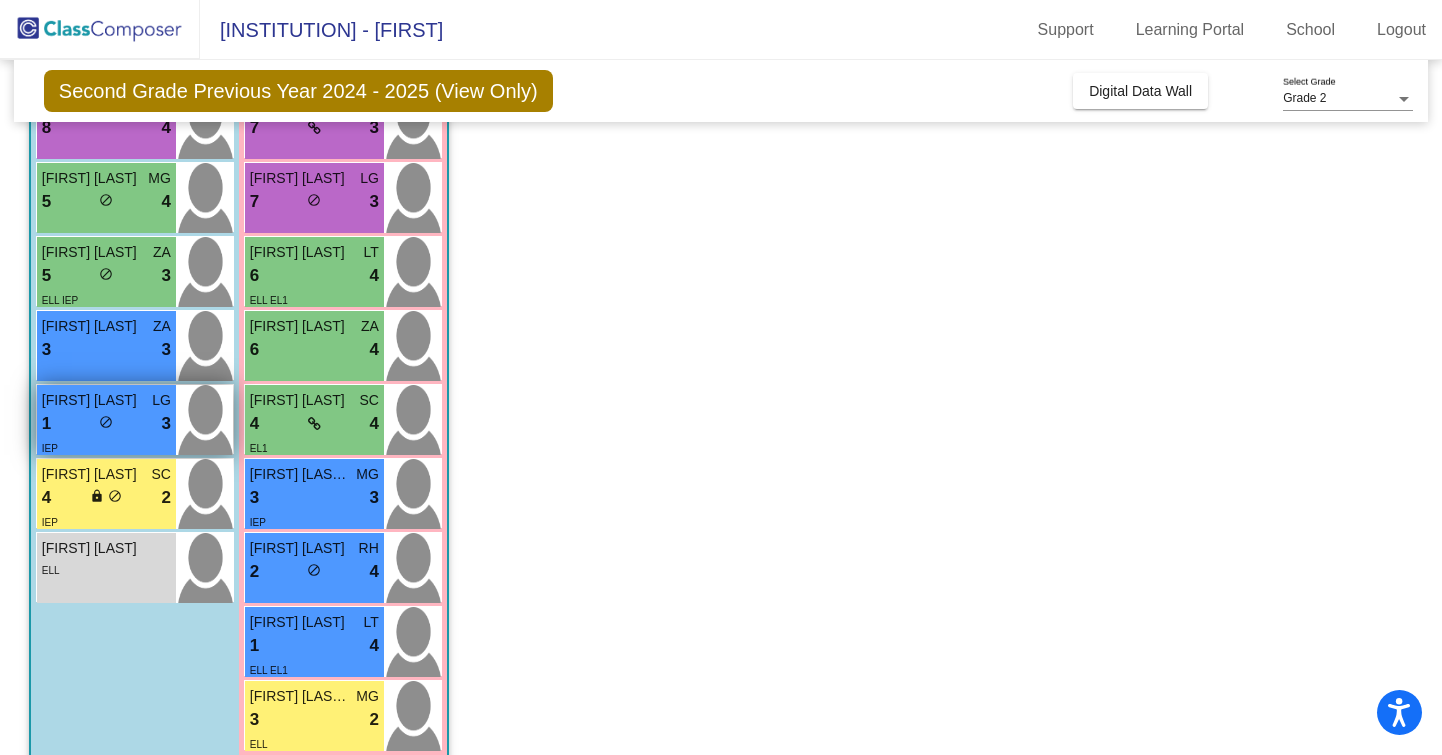 click on "IEP" at bounding box center (106, 447) 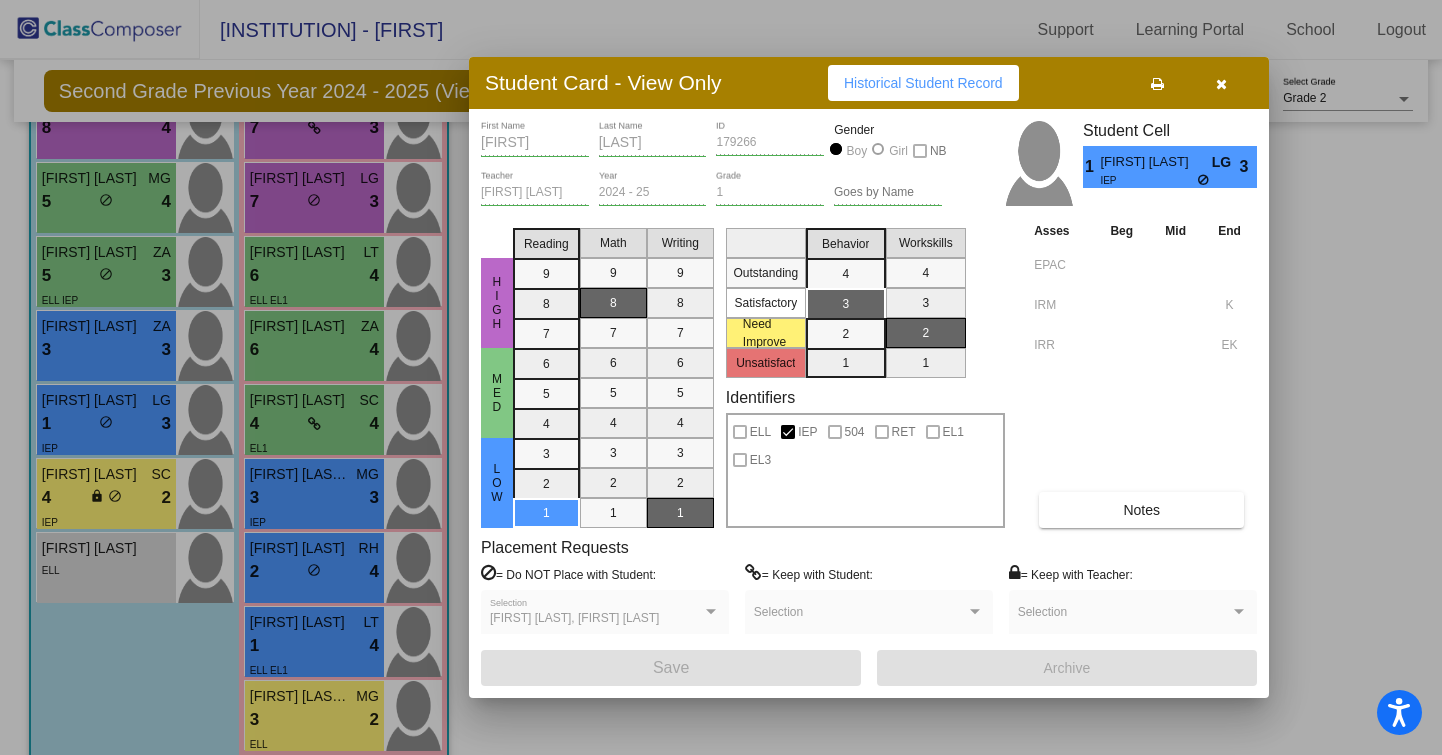 click at bounding box center (1221, 83) 